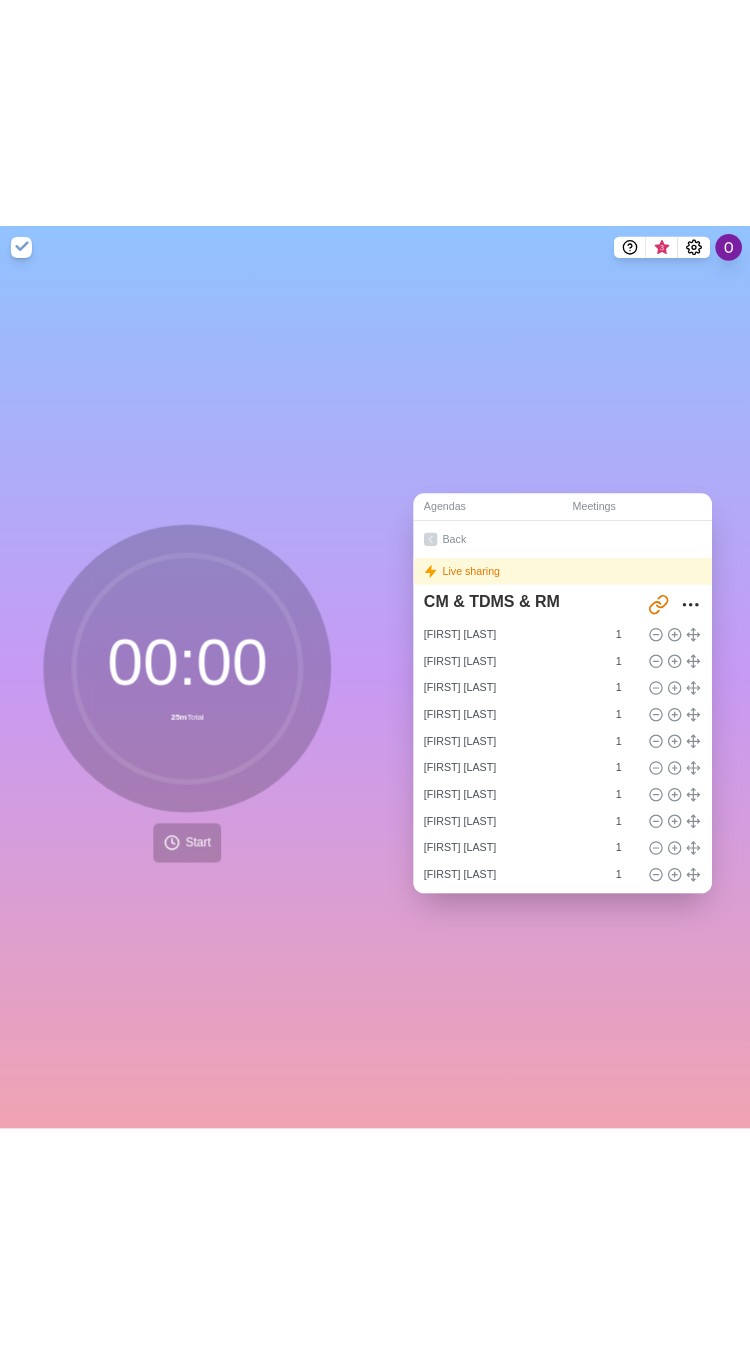 scroll, scrollTop: 0, scrollLeft: 0, axis: both 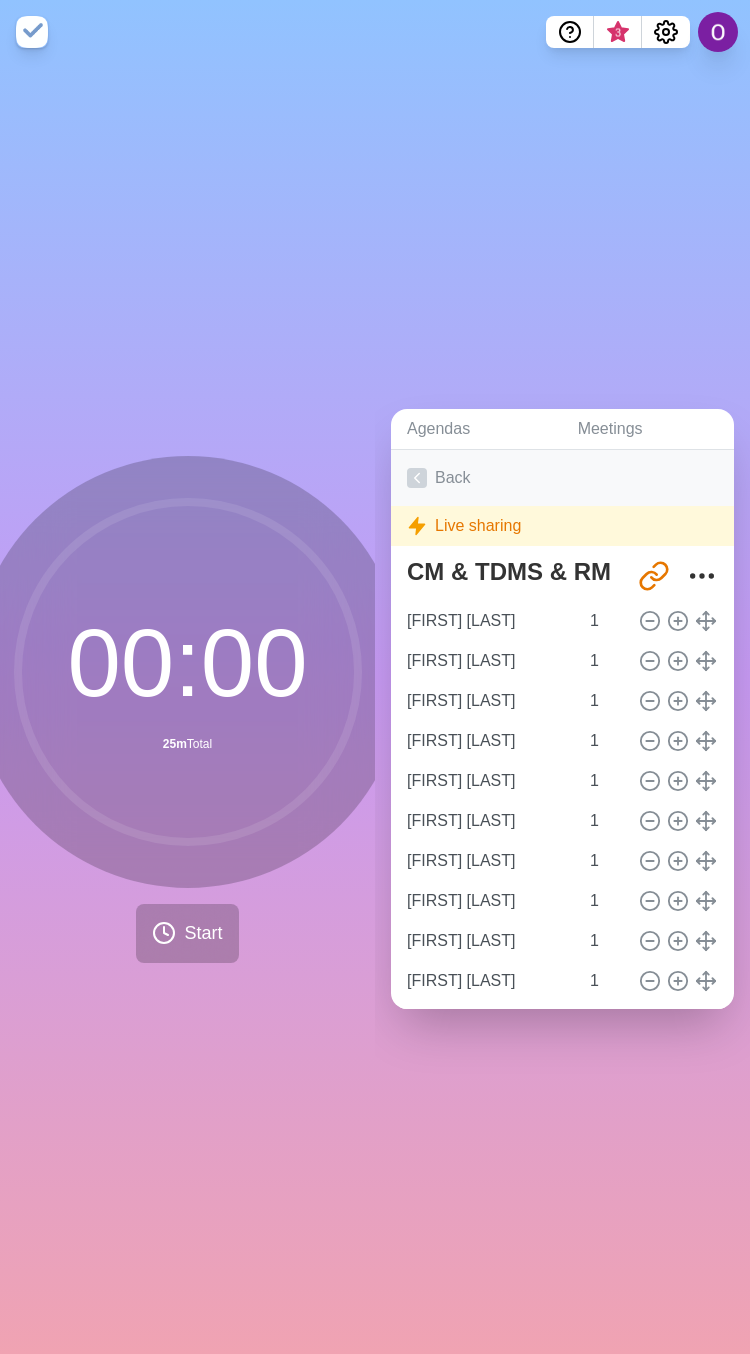 click 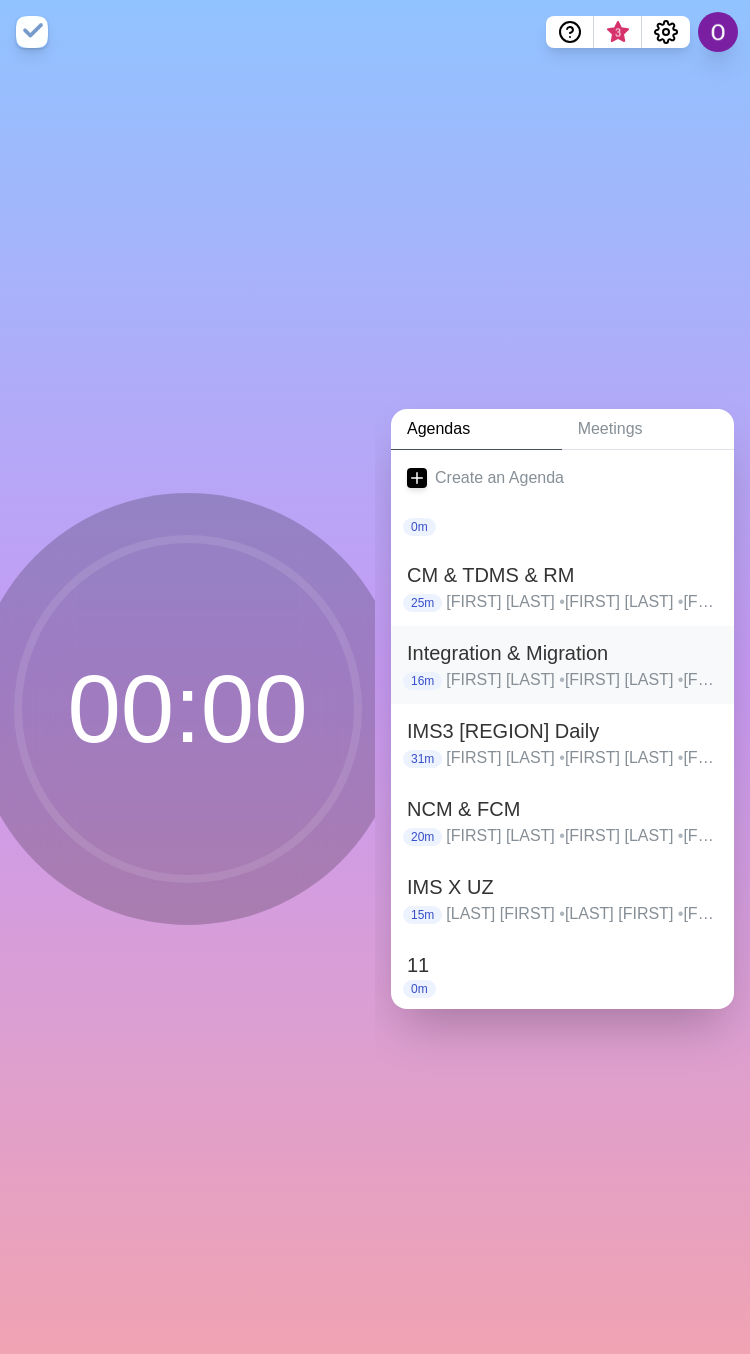 click on "Integration & Migration" at bounding box center (562, 653) 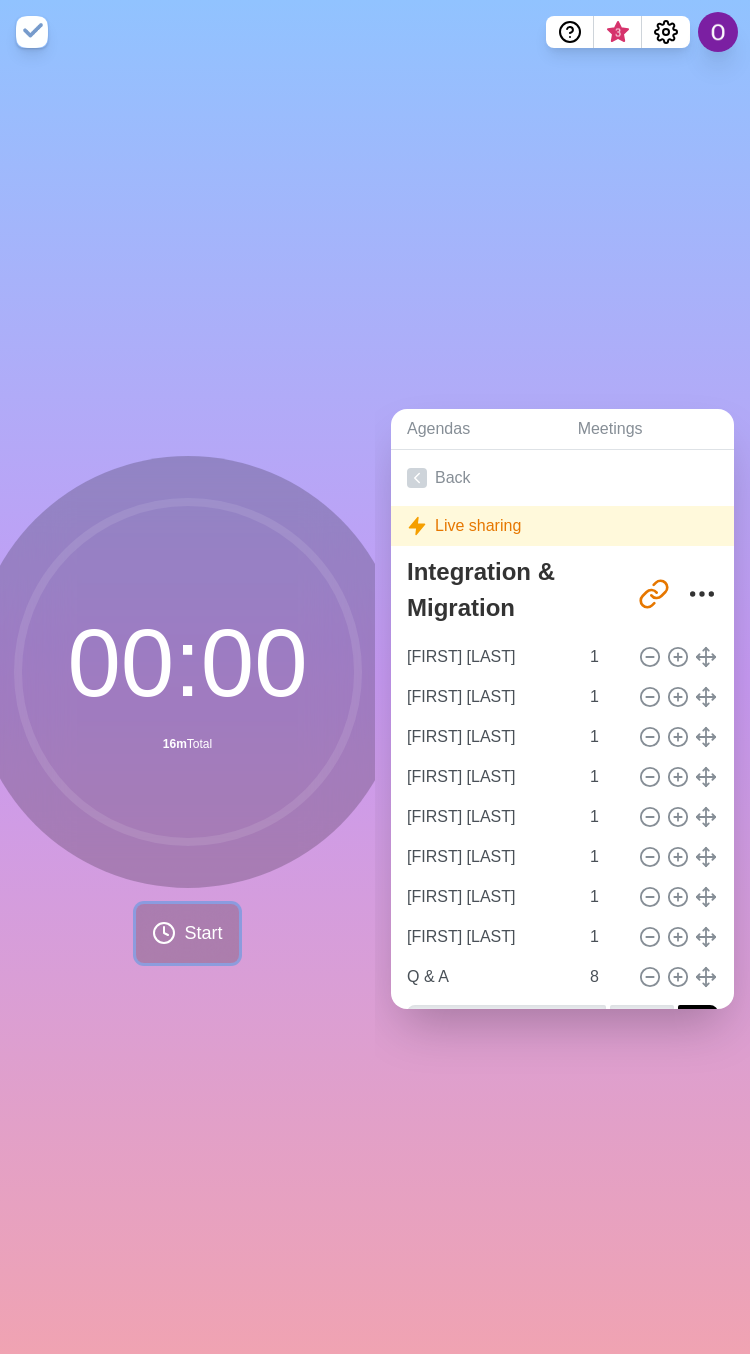 click on "Start" at bounding box center (203, 933) 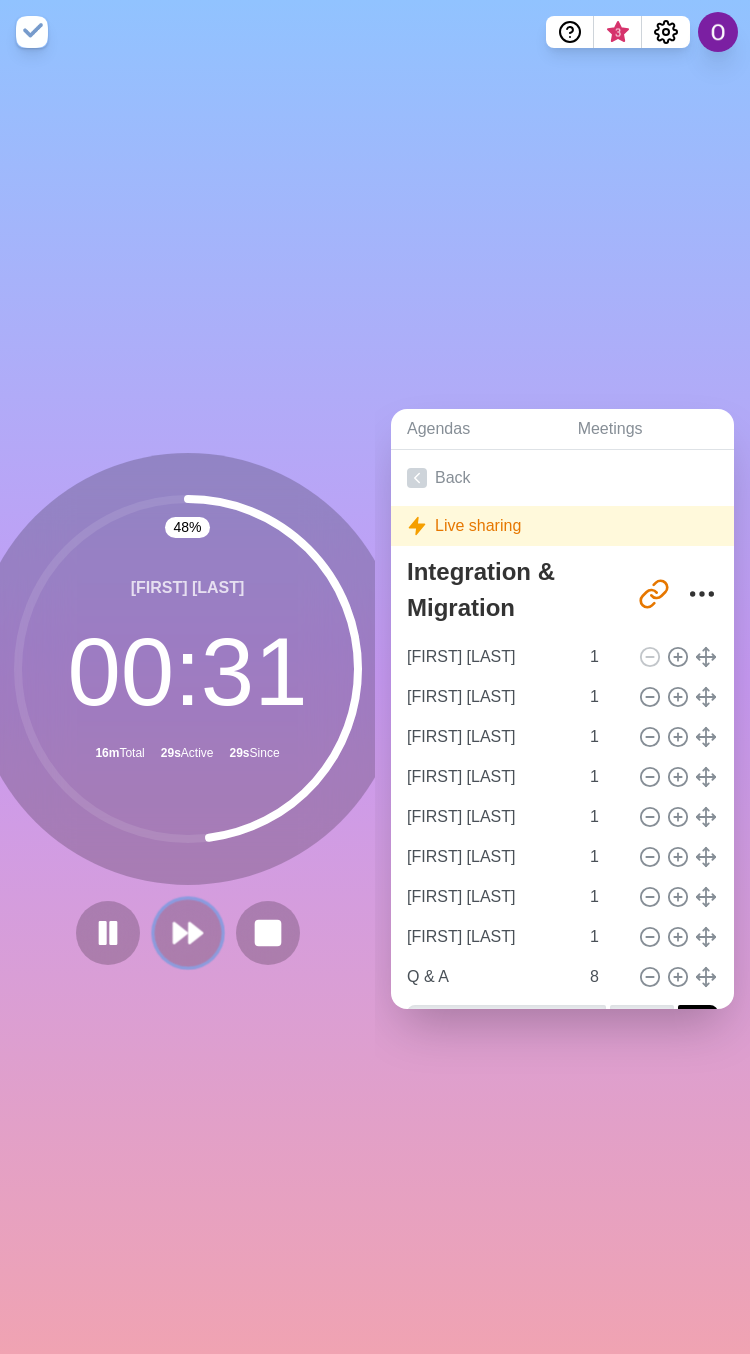 click 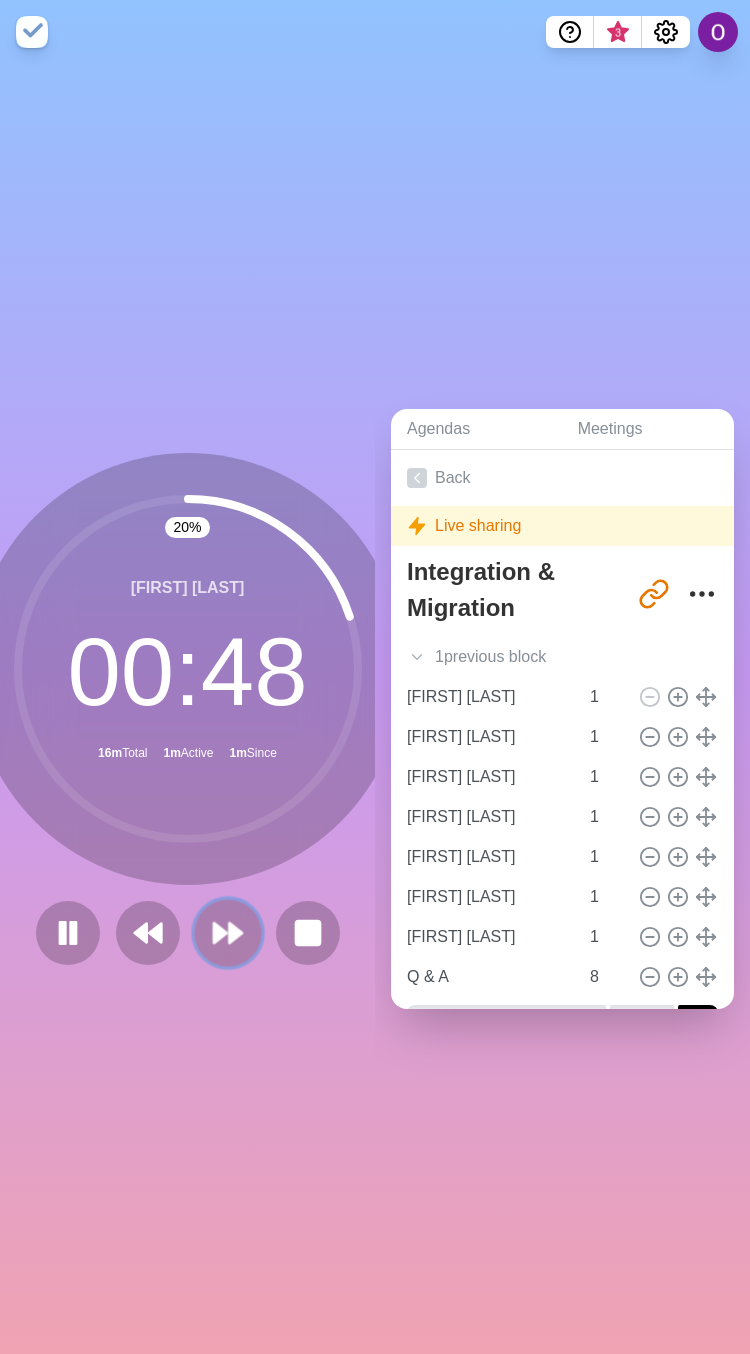 click 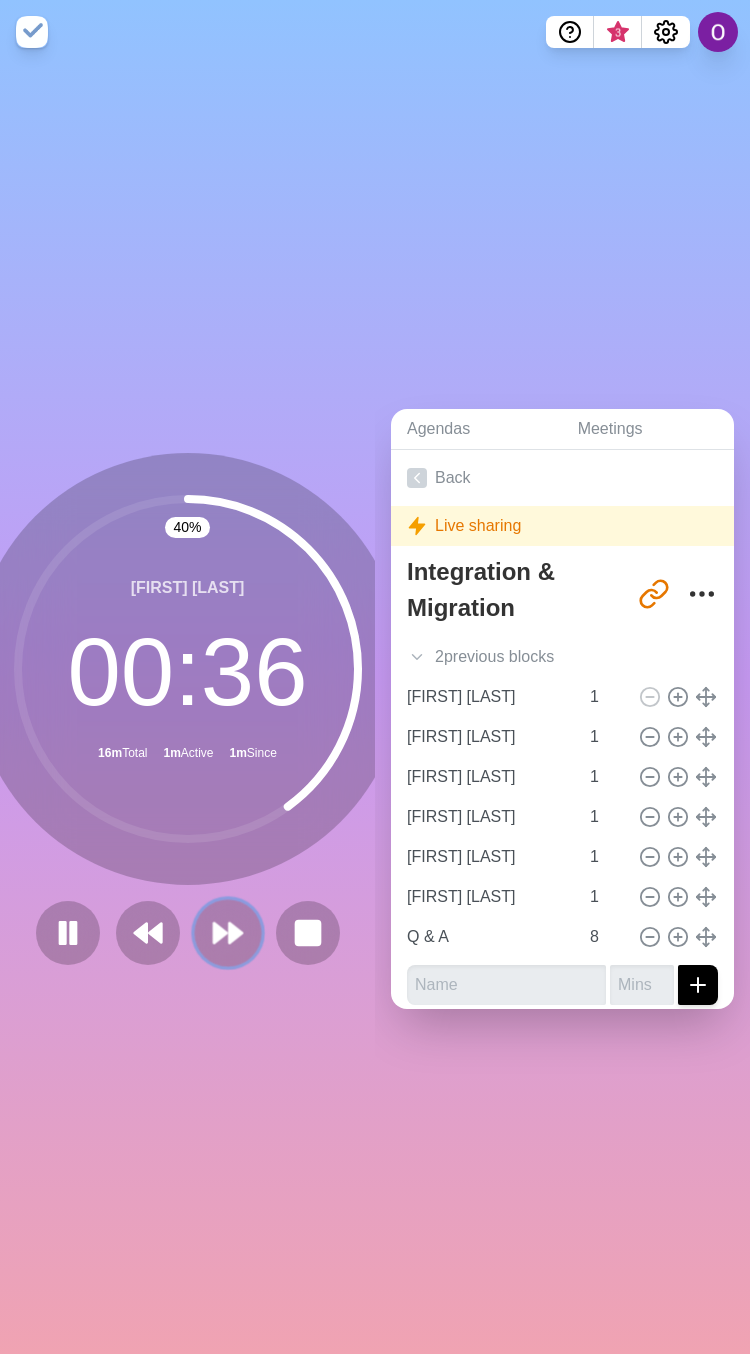 click 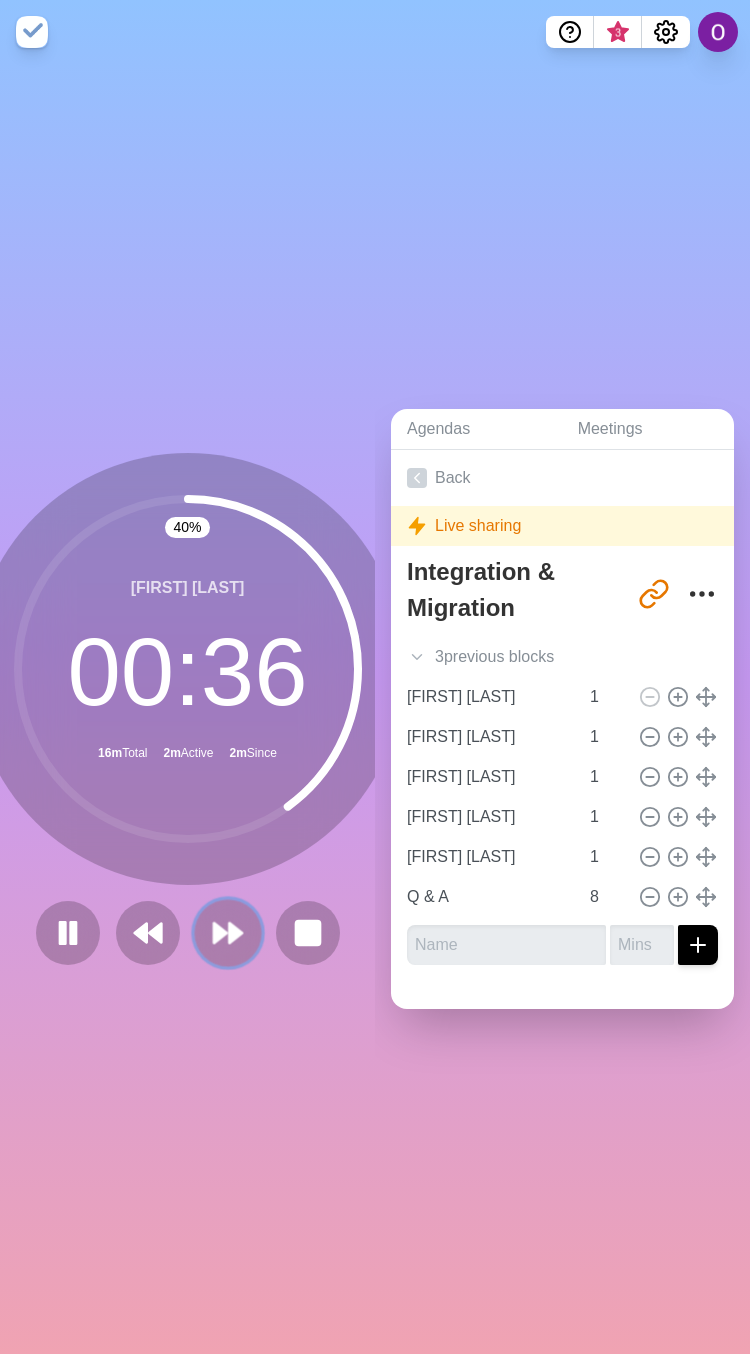 click at bounding box center [227, 932] 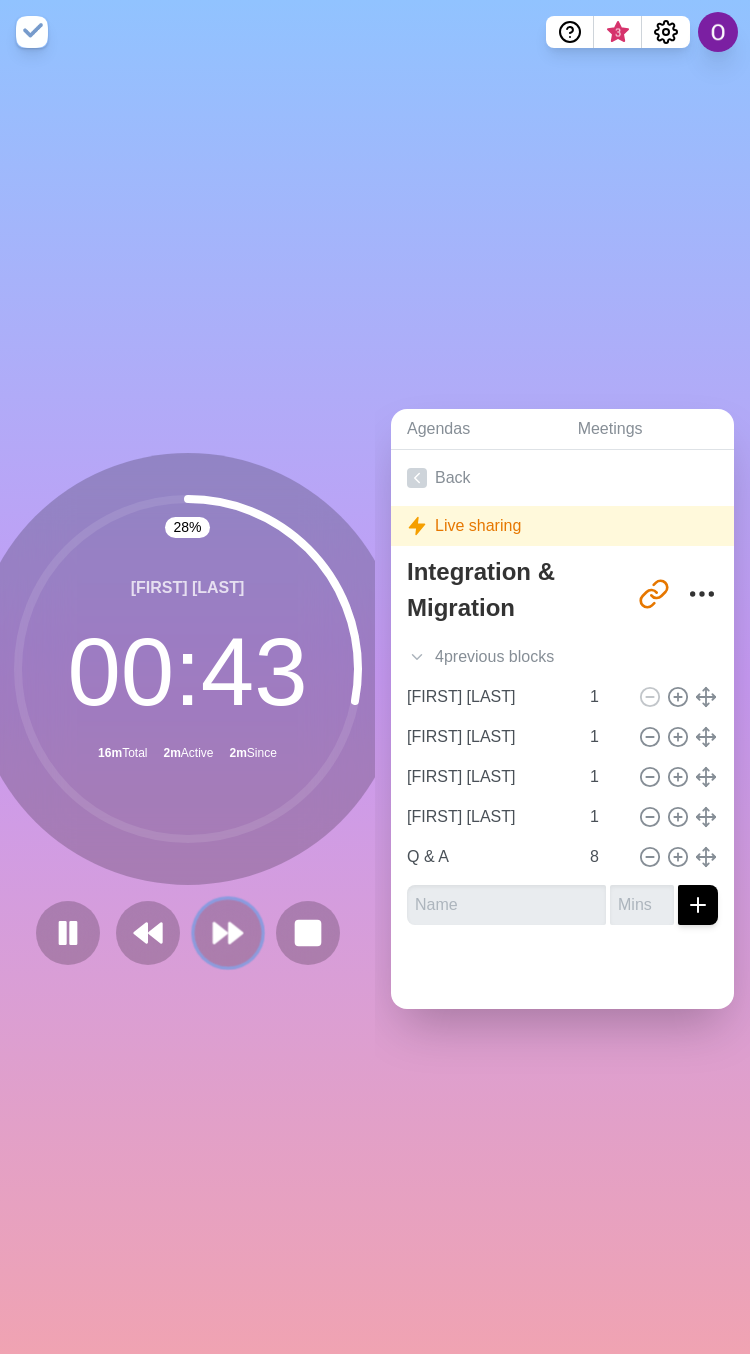 click 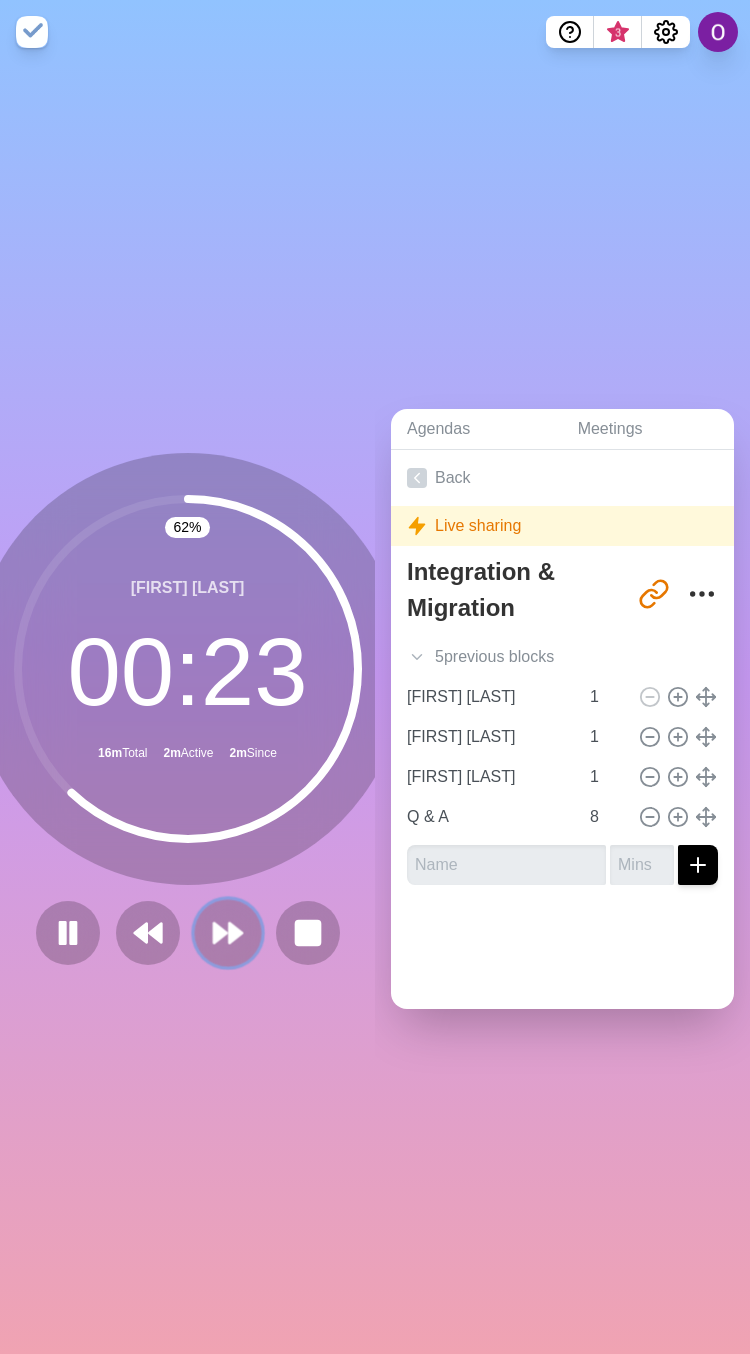 click 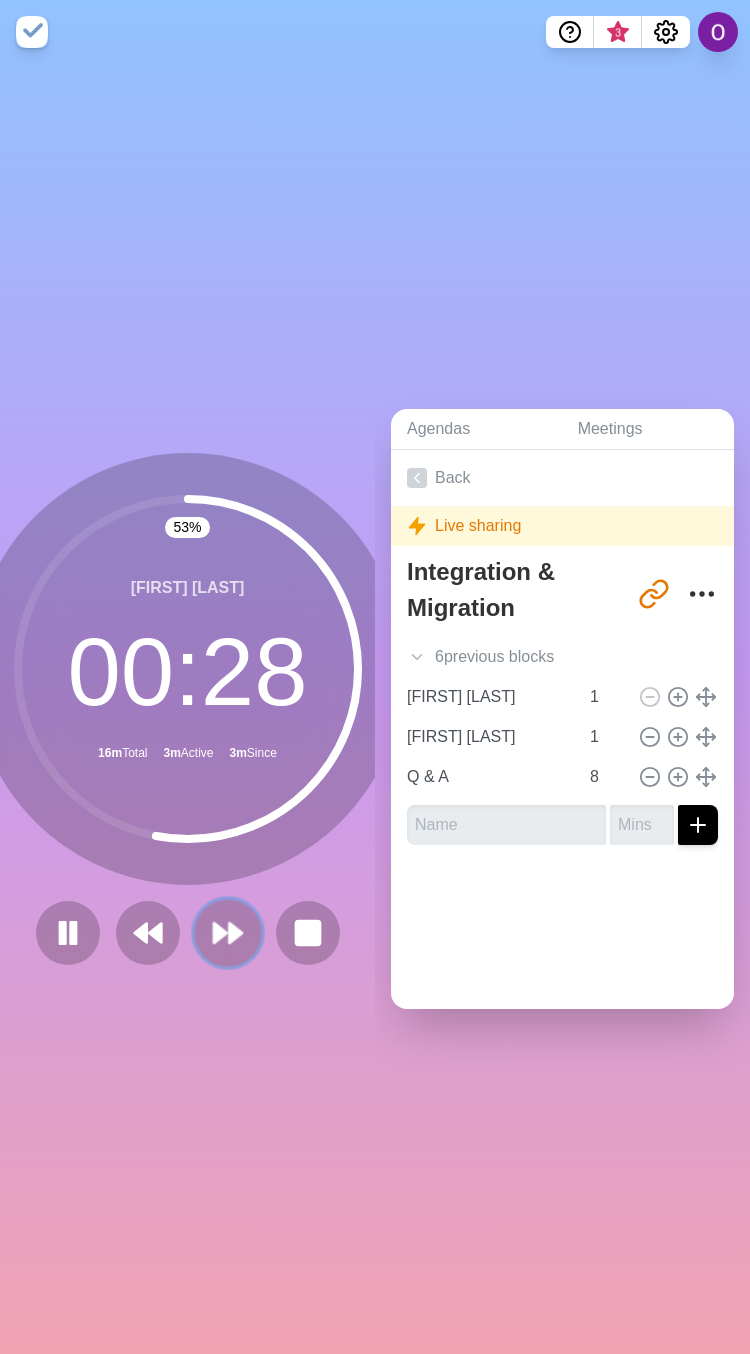 click 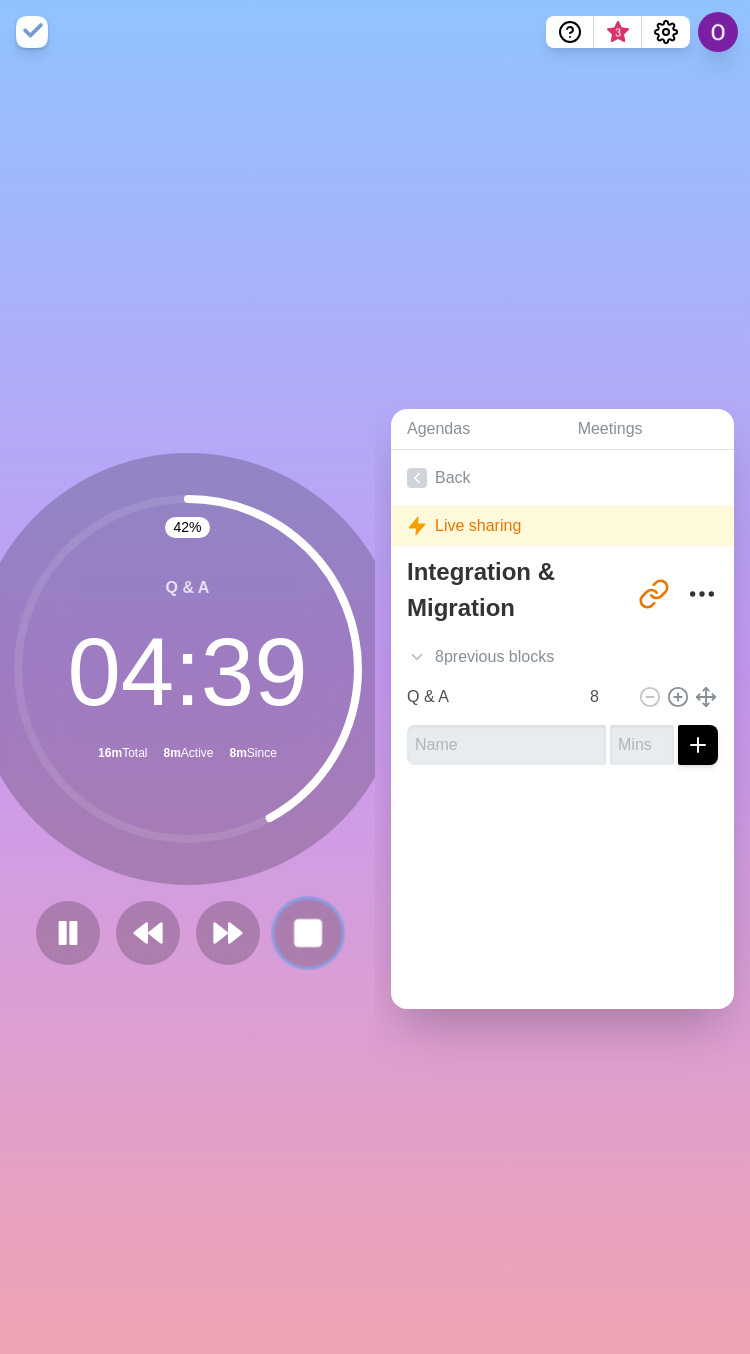click 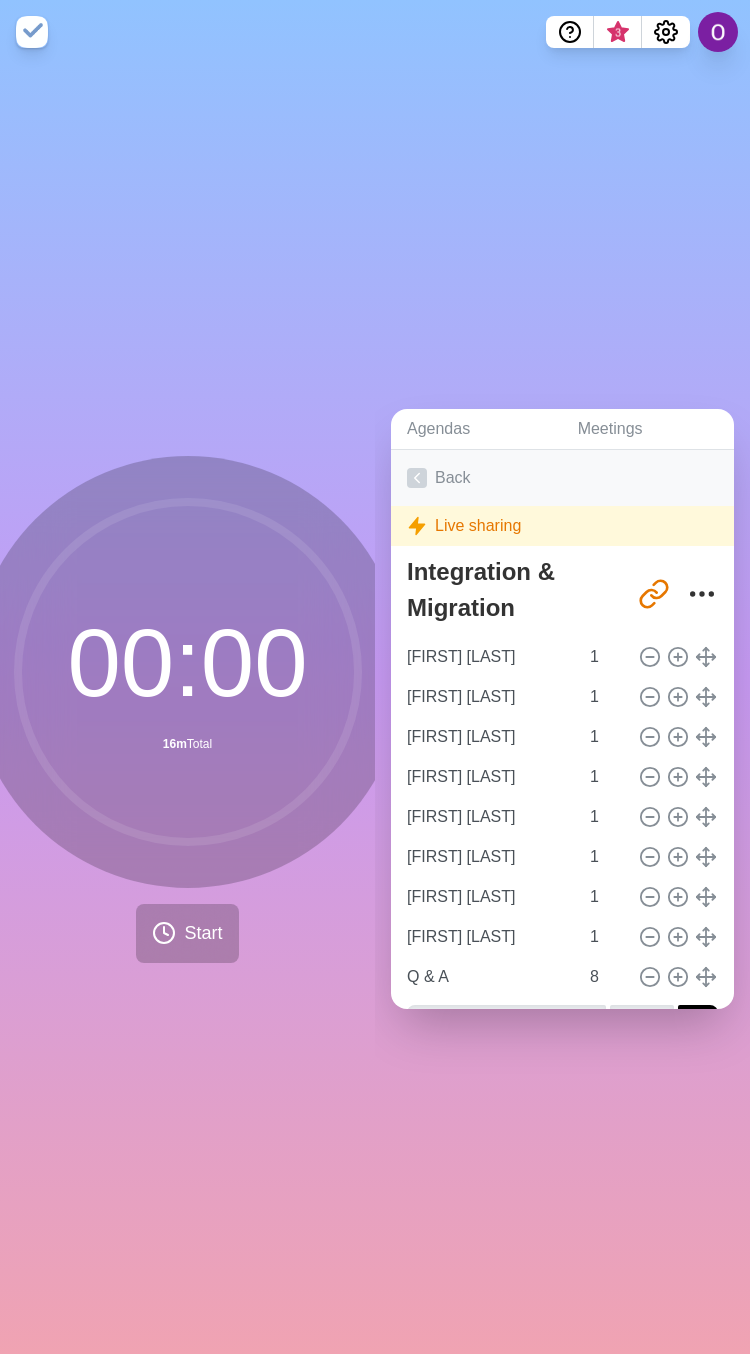 click 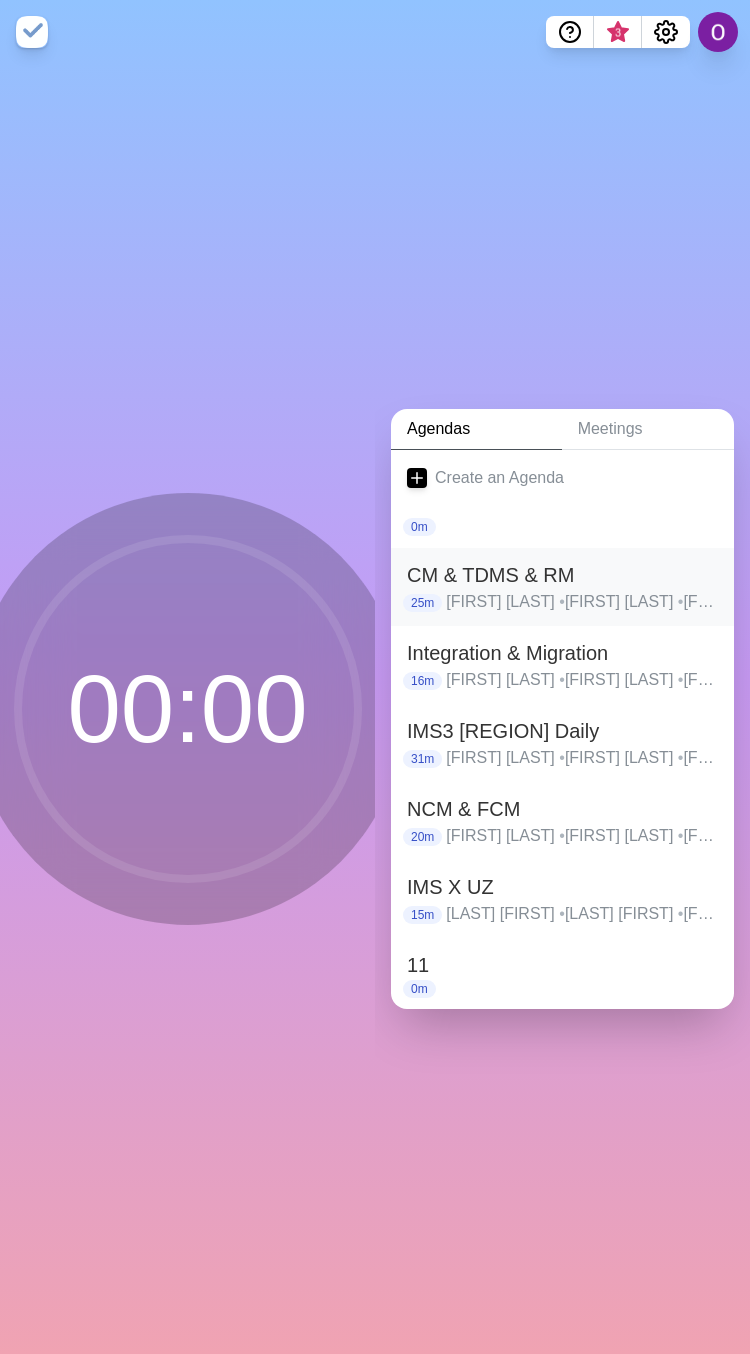 click on "00:58 | [FIRST] [LAST]   •  [FIRST] [LAST]   •  [FIRST] [LAST]   •  [FIRST] [LAST]   •  [FIRST] [LAST]   •  [FIRST] [LAST]   •  [FIRST] [LAST]   •  [FIRST] [LAST]   •  [FIRST] [LAST]   •  [FIRST] [LAST]   •  [FIRST] [LAST]   •  [FIRST] [LAST]   •  [FIRST] [LAST]   •  [FIRST] [LAST]   •  [FIRST] [LAST]   •  [FIRST] [LAST]   •  [FIRST] [LAST]   •  [FIRST] [LAST]   •  [FIRST] [LAST]   •  Q & A" at bounding box center [582, 602] 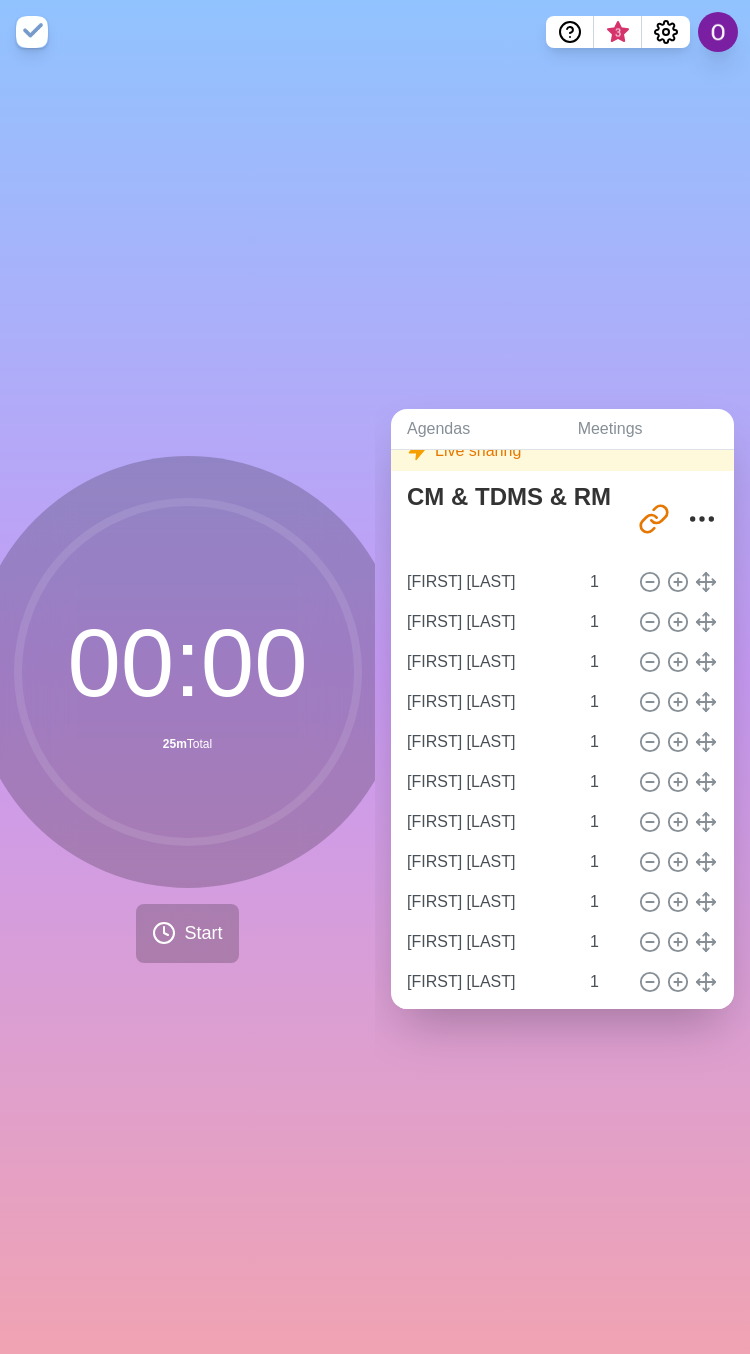 scroll, scrollTop: 84, scrollLeft: 0, axis: vertical 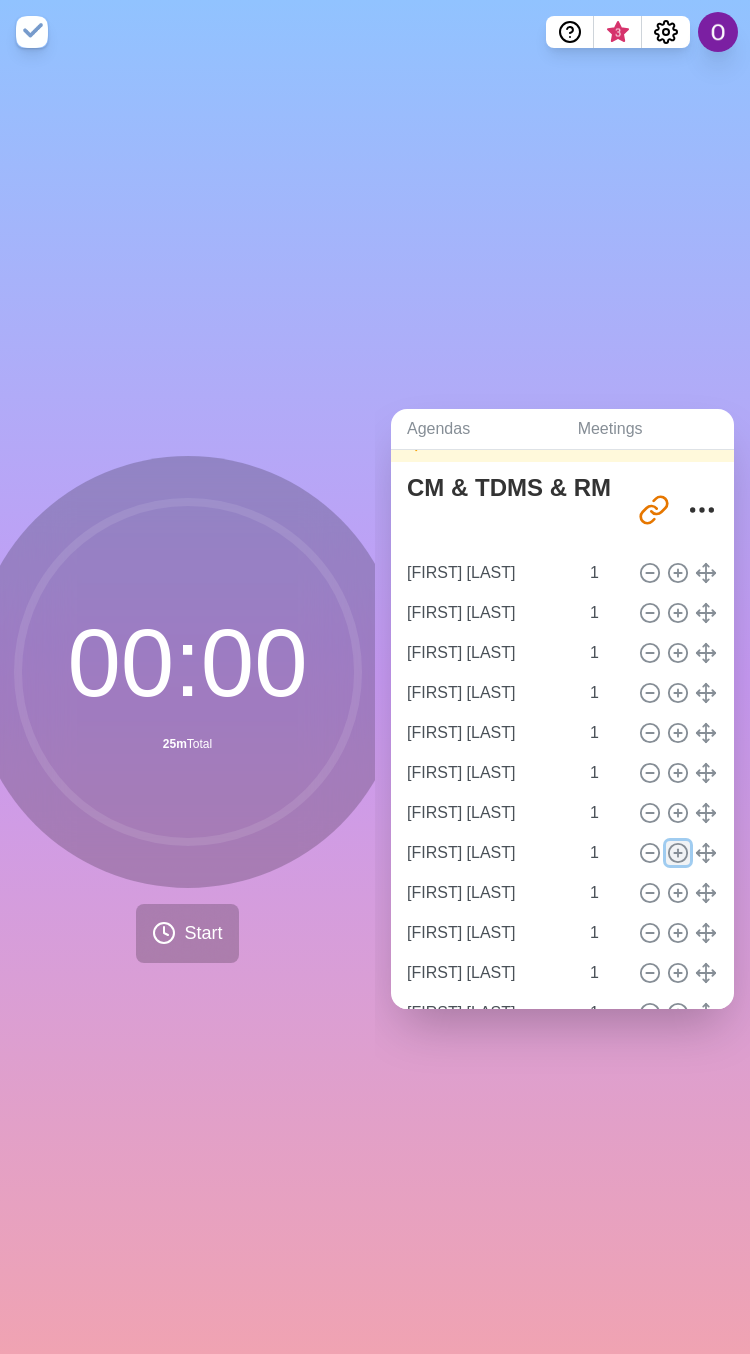 click 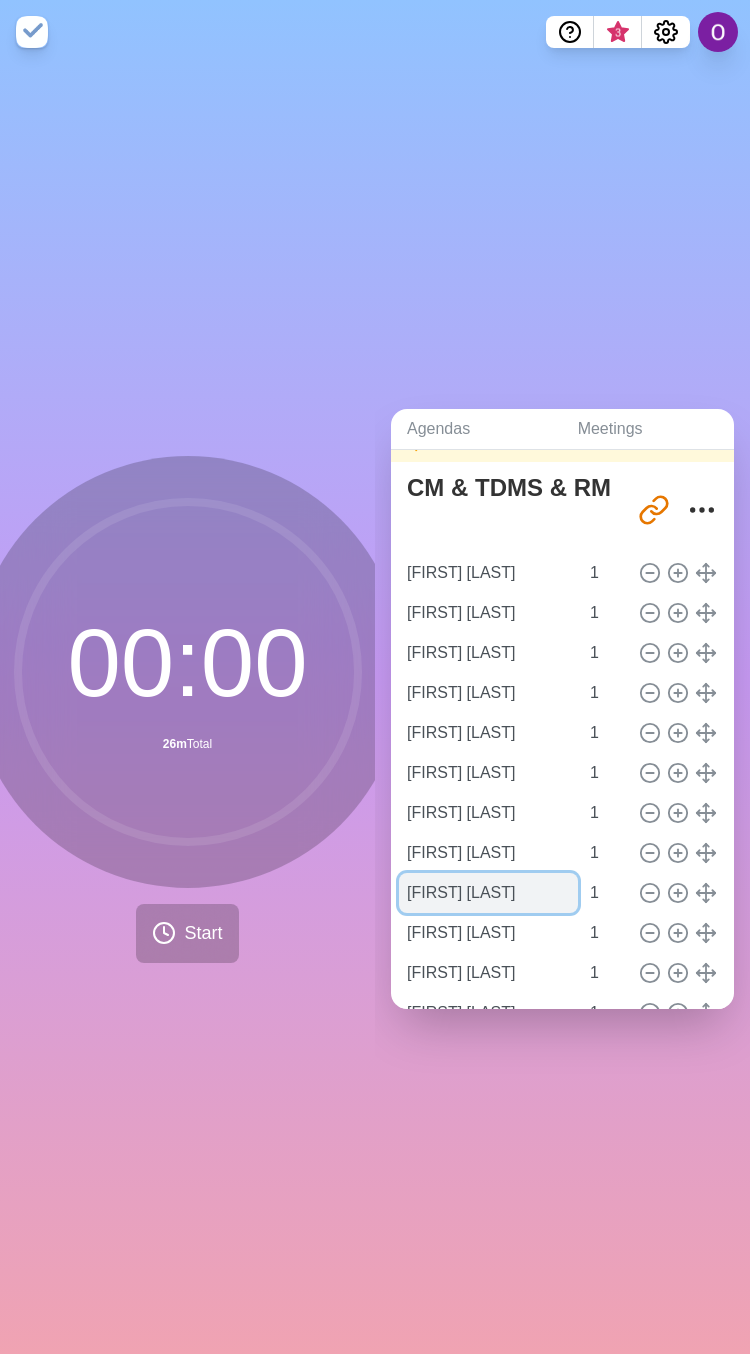 click on "[FIRST] [LAST]" at bounding box center (488, 893) 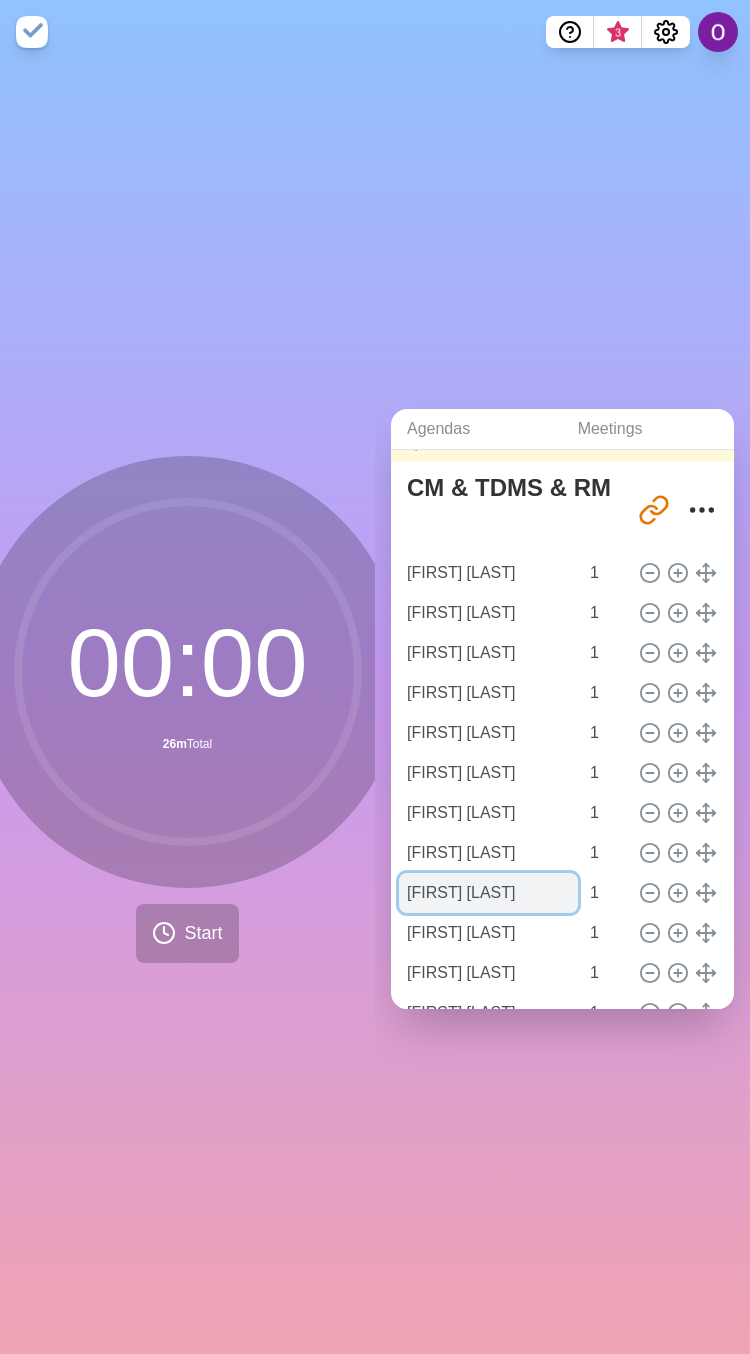 scroll, scrollTop: 0, scrollLeft: 33, axis: horizontal 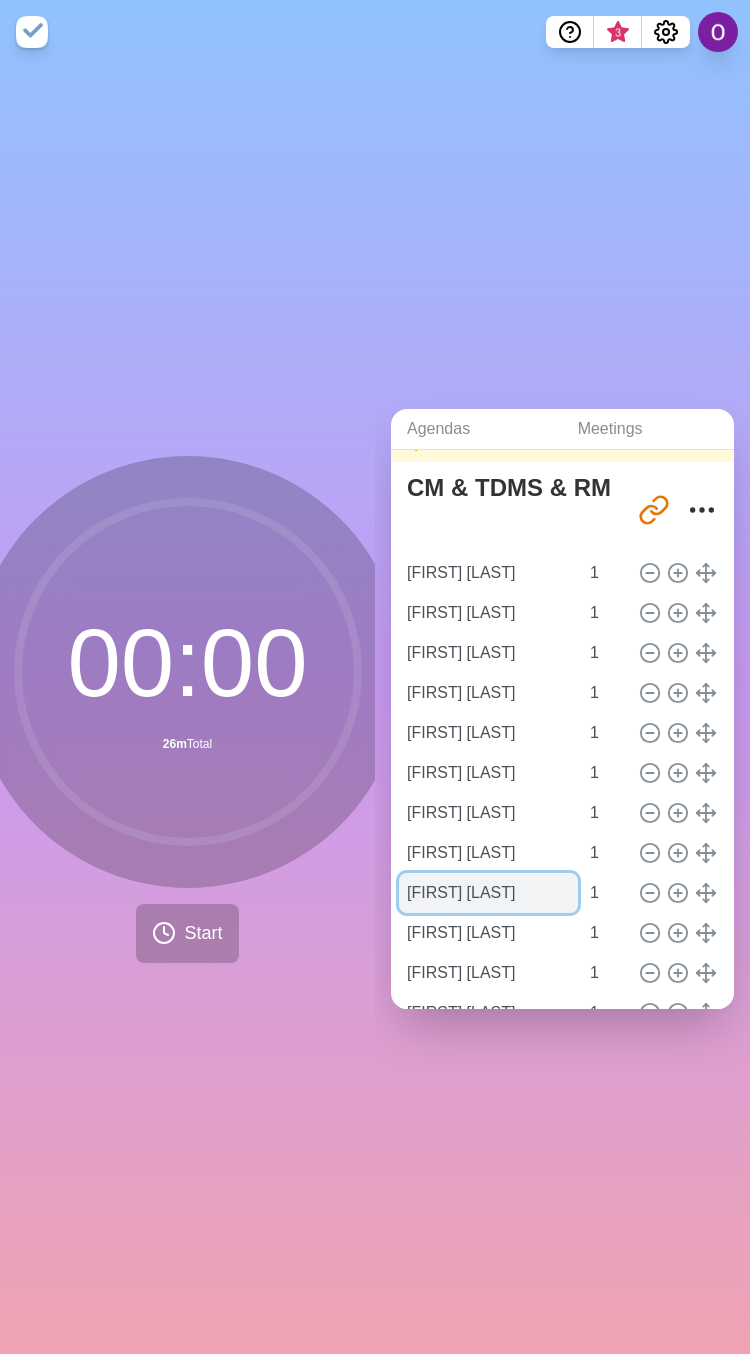 type on "[FIRST] [LAST]" 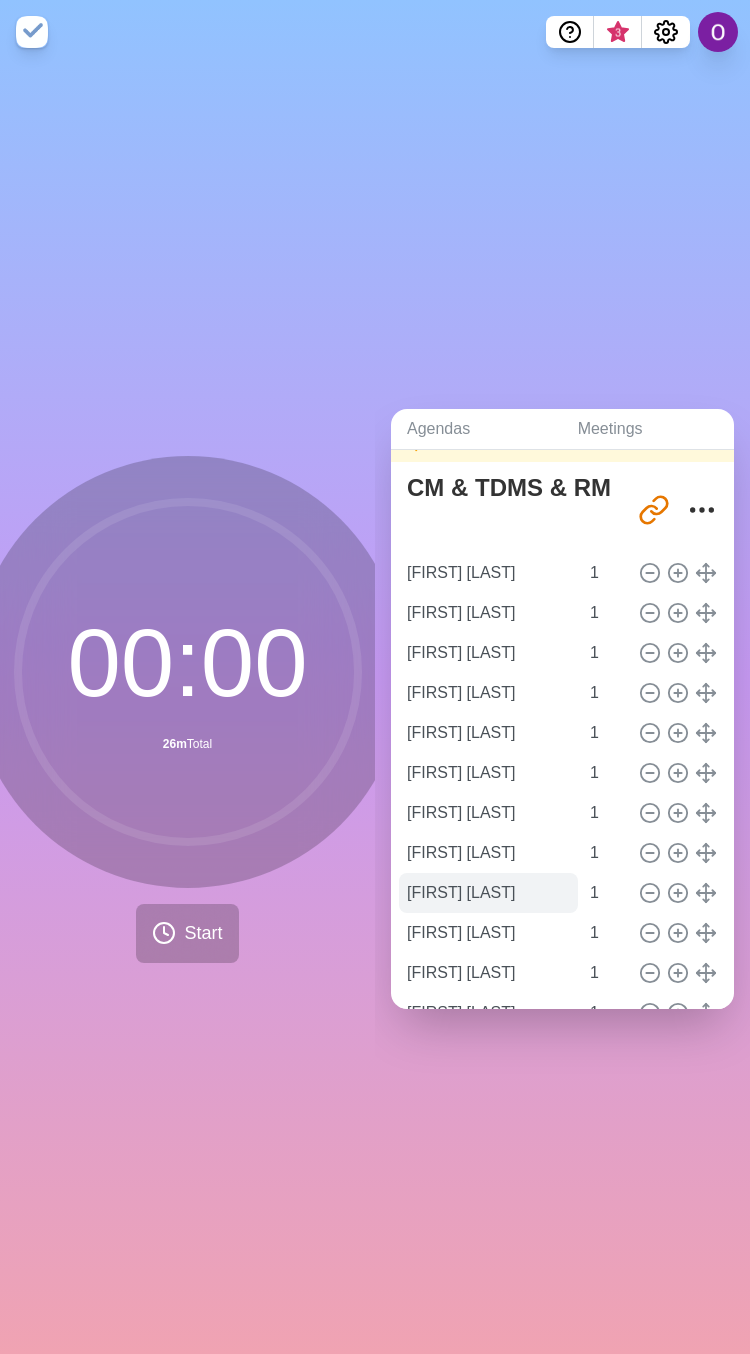 scroll, scrollTop: 0, scrollLeft: 0, axis: both 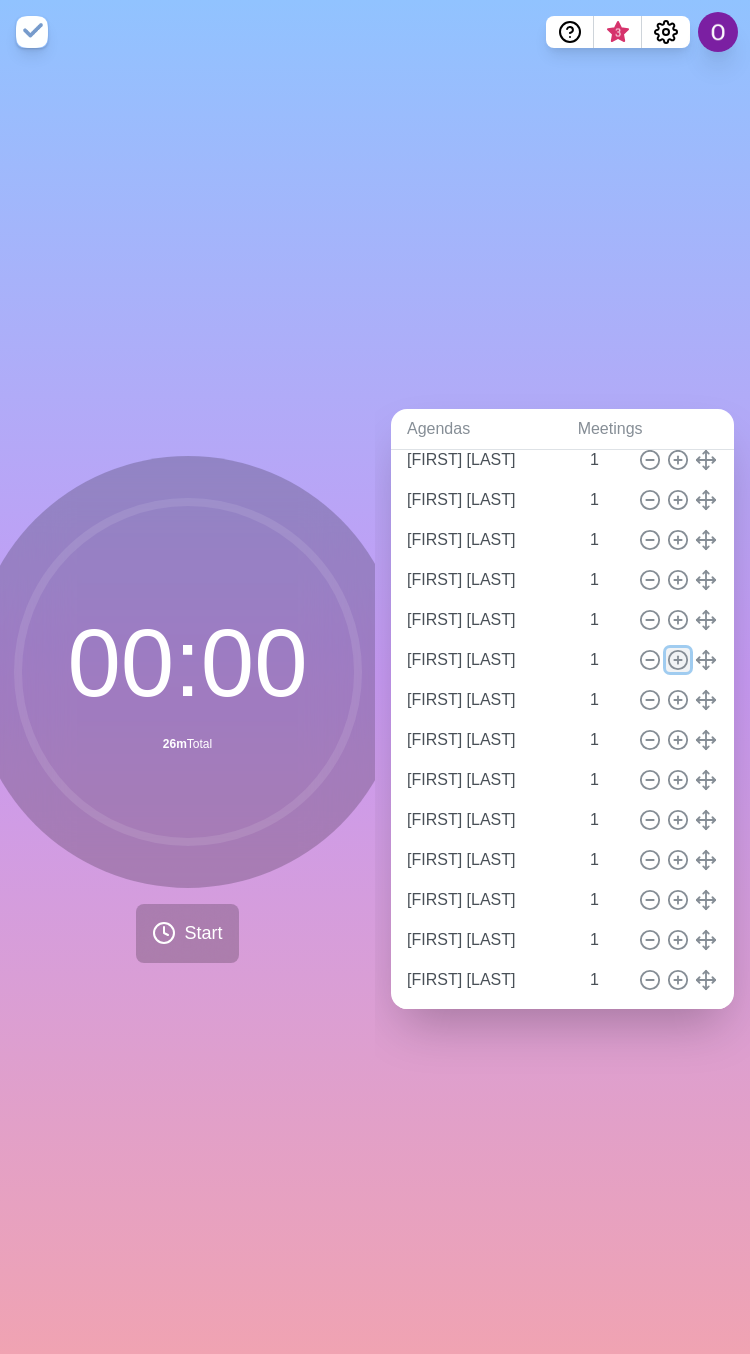 click 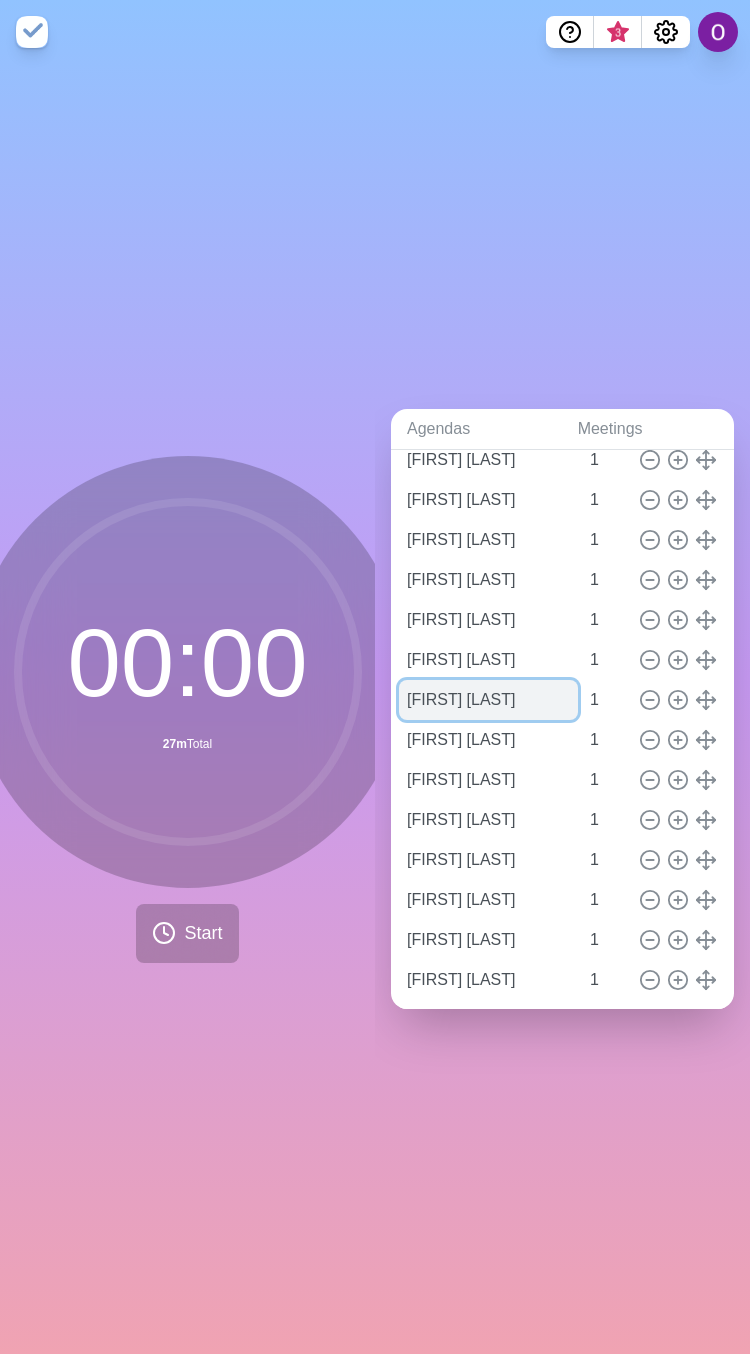 click on "[FIRST] [LAST]" at bounding box center [488, 700] 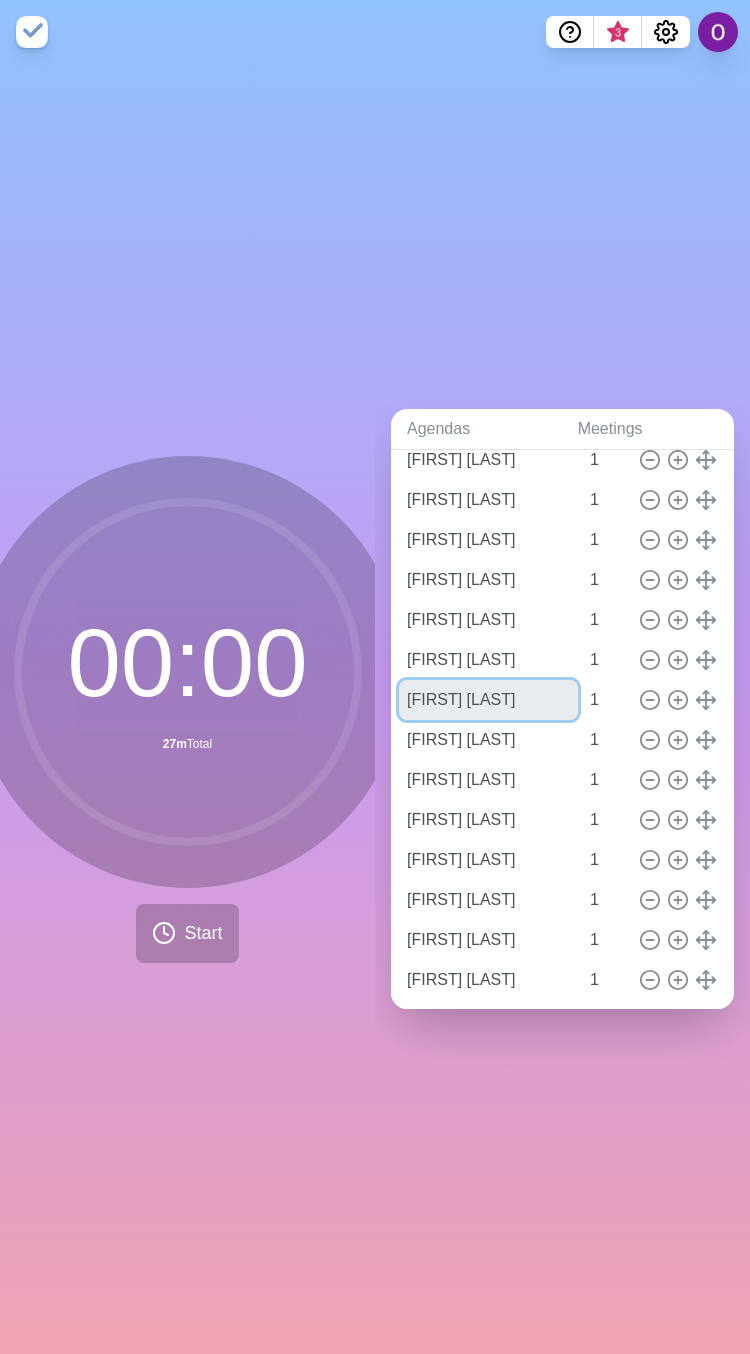 scroll, scrollTop: 0, scrollLeft: 15, axis: horizontal 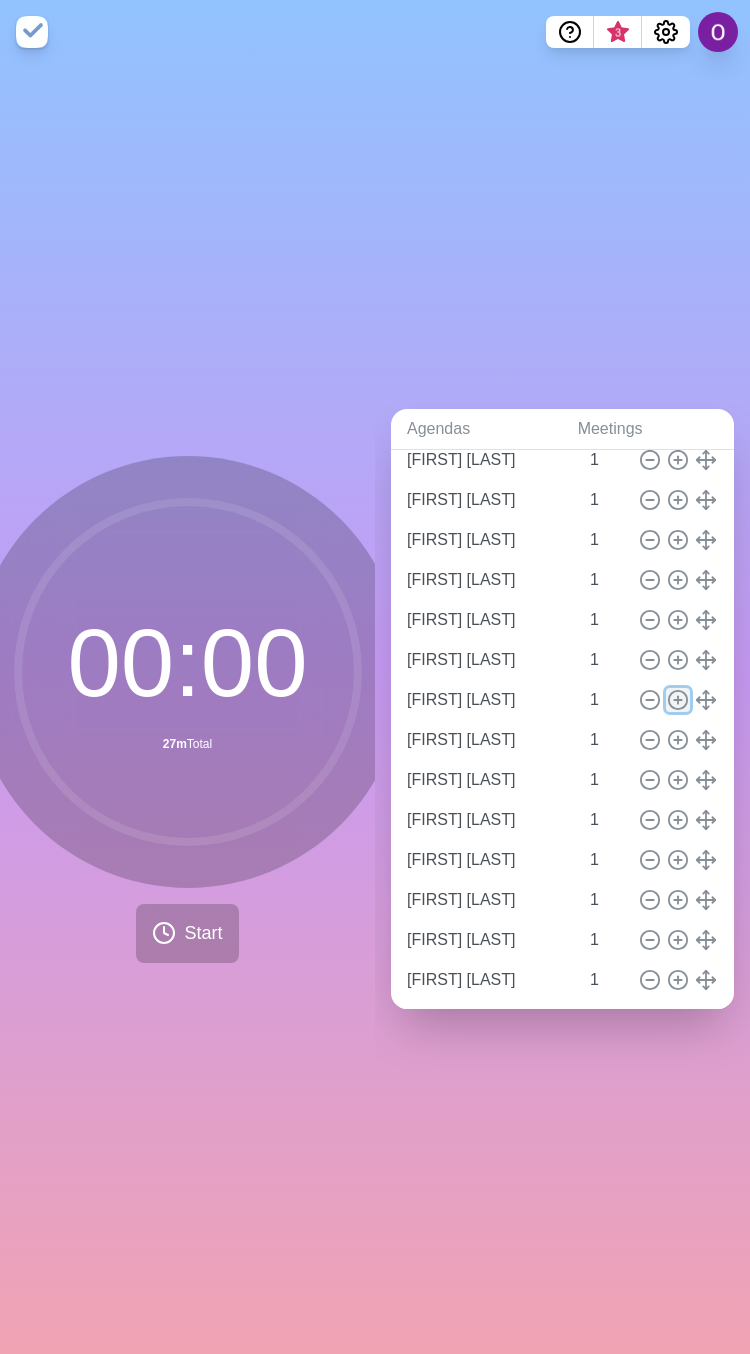 click 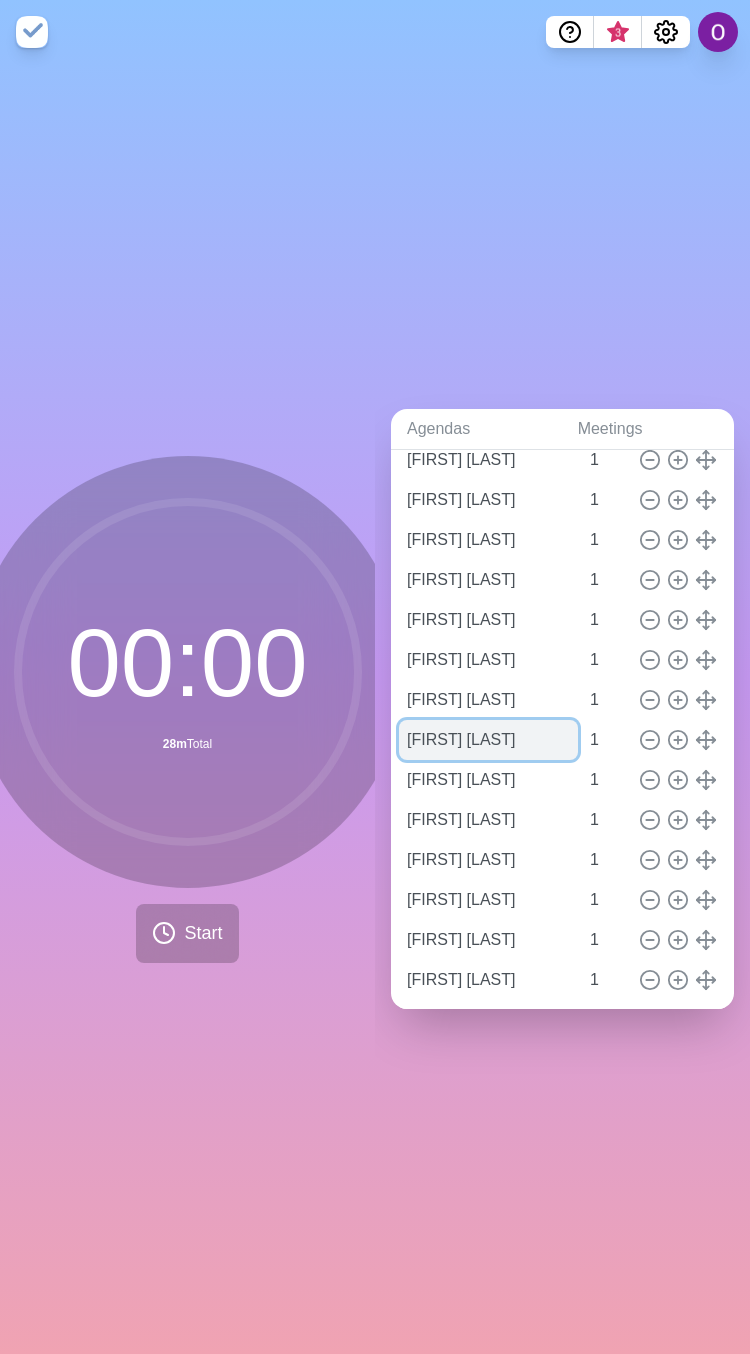 click on "[FIRST] [LAST]" at bounding box center (488, 740) 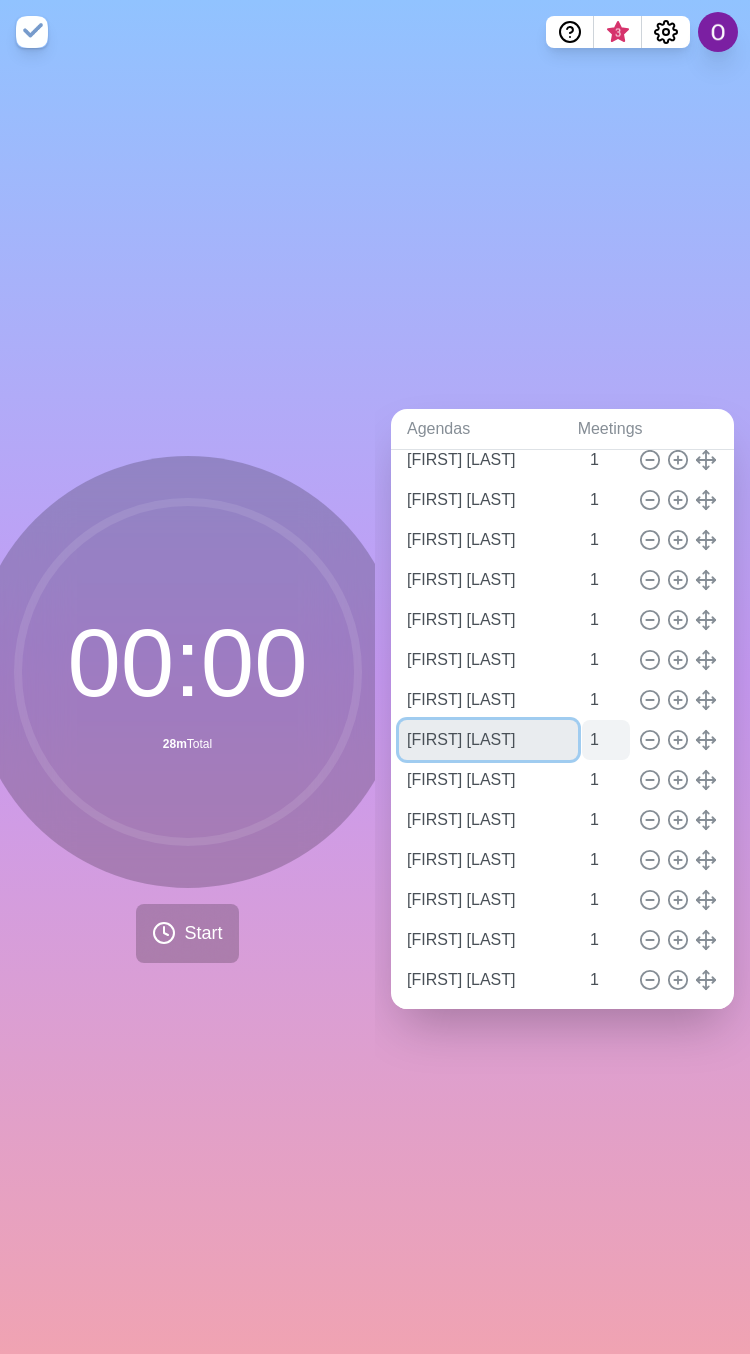 scroll, scrollTop: 0, scrollLeft: 15, axis: horizontal 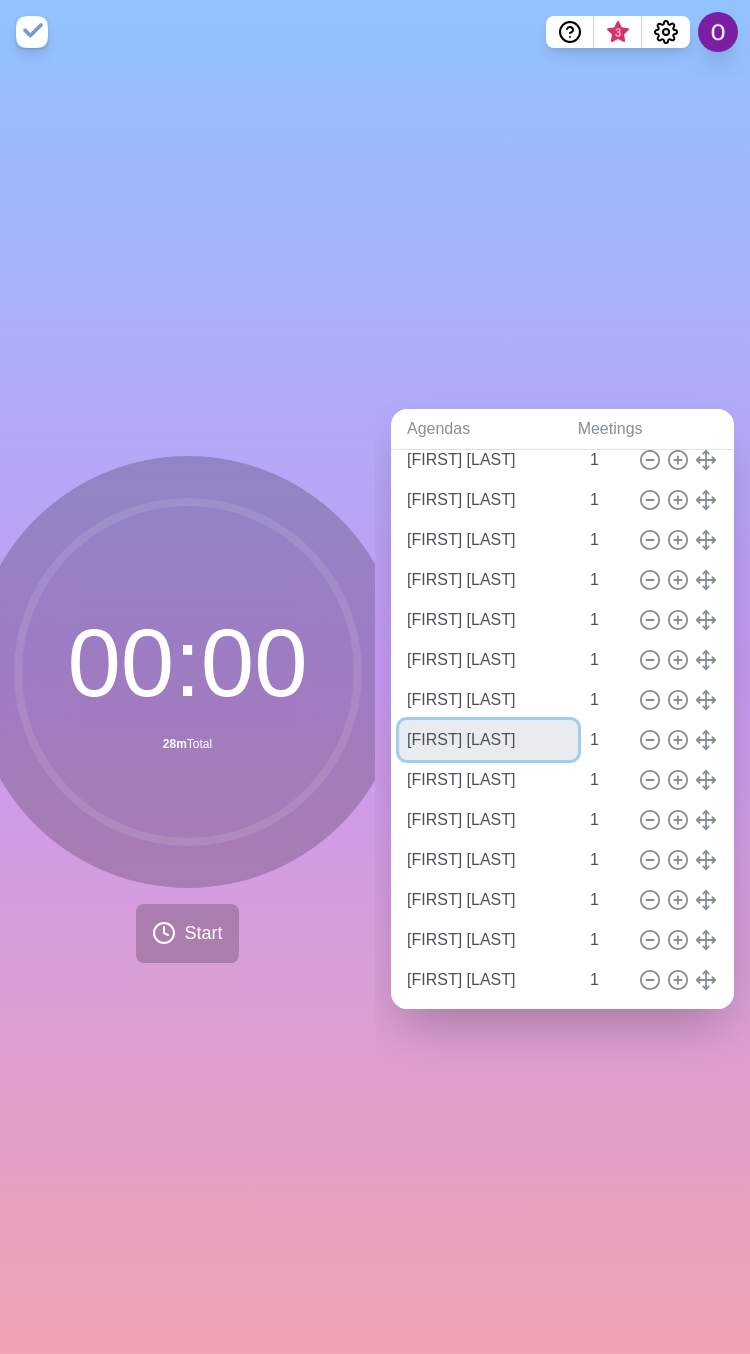 type on "[FIRST] [LAST]" 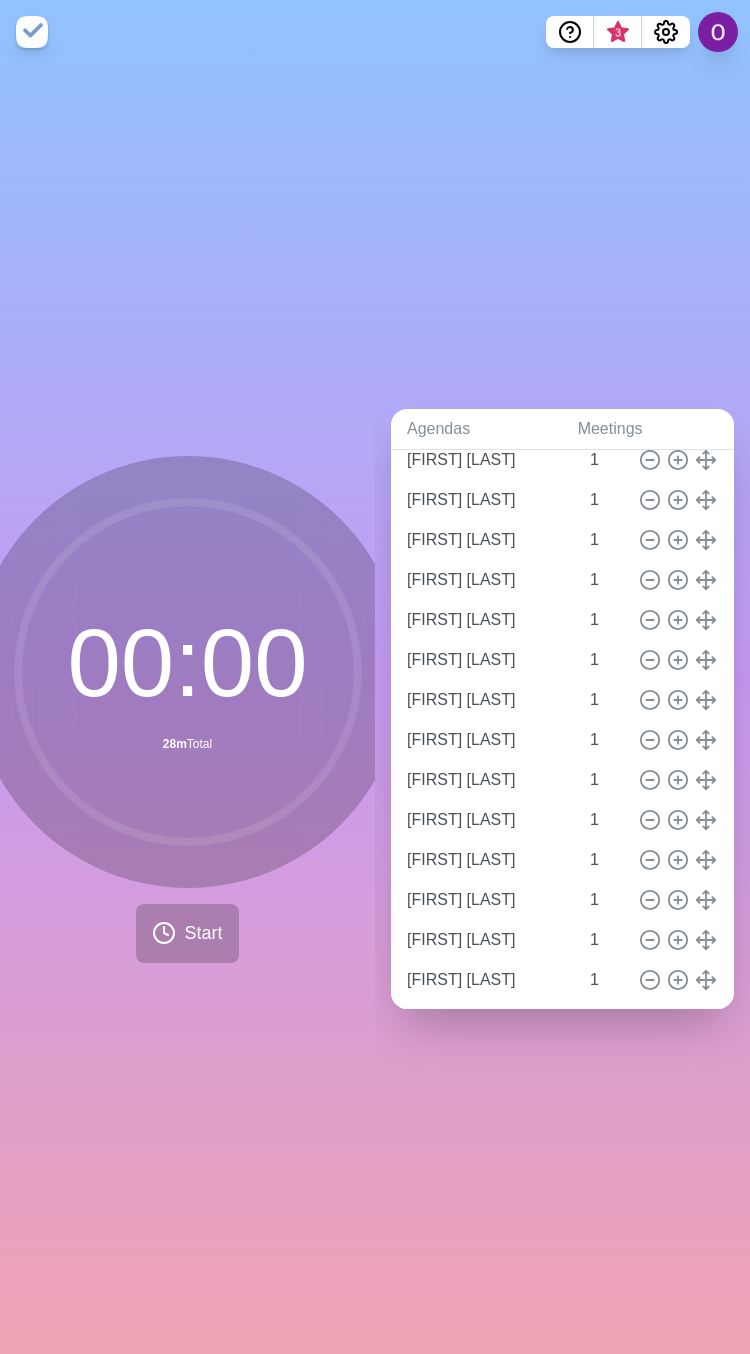 click on "Agendas   Meetings
Back
Live sharing   CM & TDMS & RM   http://timeblocks.co/ZH7bXJlw04jUhI4MY0dw           [FIRST] [LAST]   1       [FIRST] [LAST]   1       [FIRST] [LAST]   1       [FIRST] [LAST]   1       [FIRST] [LAST]   1       [FIRST] [LAST]   1       [FIRST] [LAST]   1       [FIRST] [LAST]   1       [FIRST] [LAST]   1       [FIRST] [LAST]   1       [FIRST] [LAST]   1       [FIRST] [LAST]   1       [FIRST] [LAST]   1       [FIRST] [LAST]   1       [FIRST] [LAST]   1       [FIRST] [LAST]   1       [FIRST] [LAST]   1       [FIRST] [LAST]   1       [FIRST] [LAST]   1       [FIRST] [LAST]   1       [FIRST] [LAST]   1         1         1       Q & A" at bounding box center [562, 709] 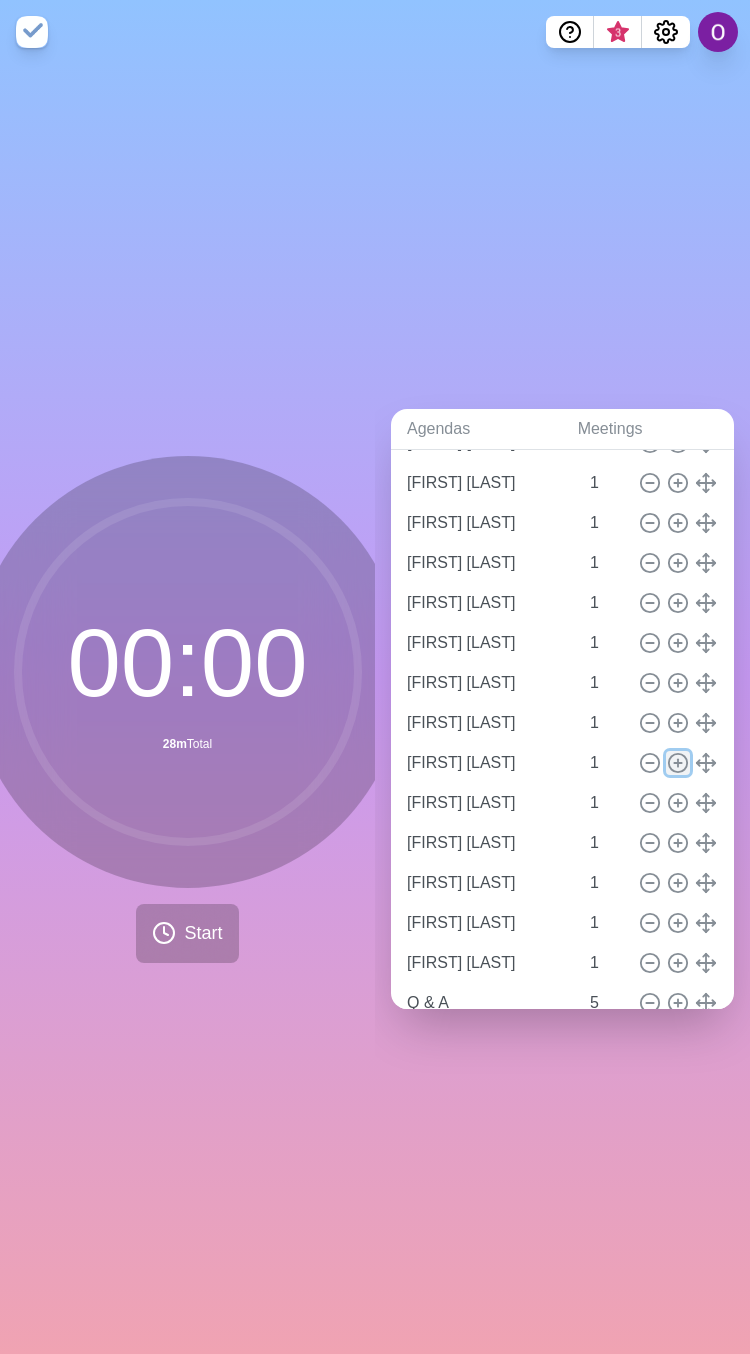 click 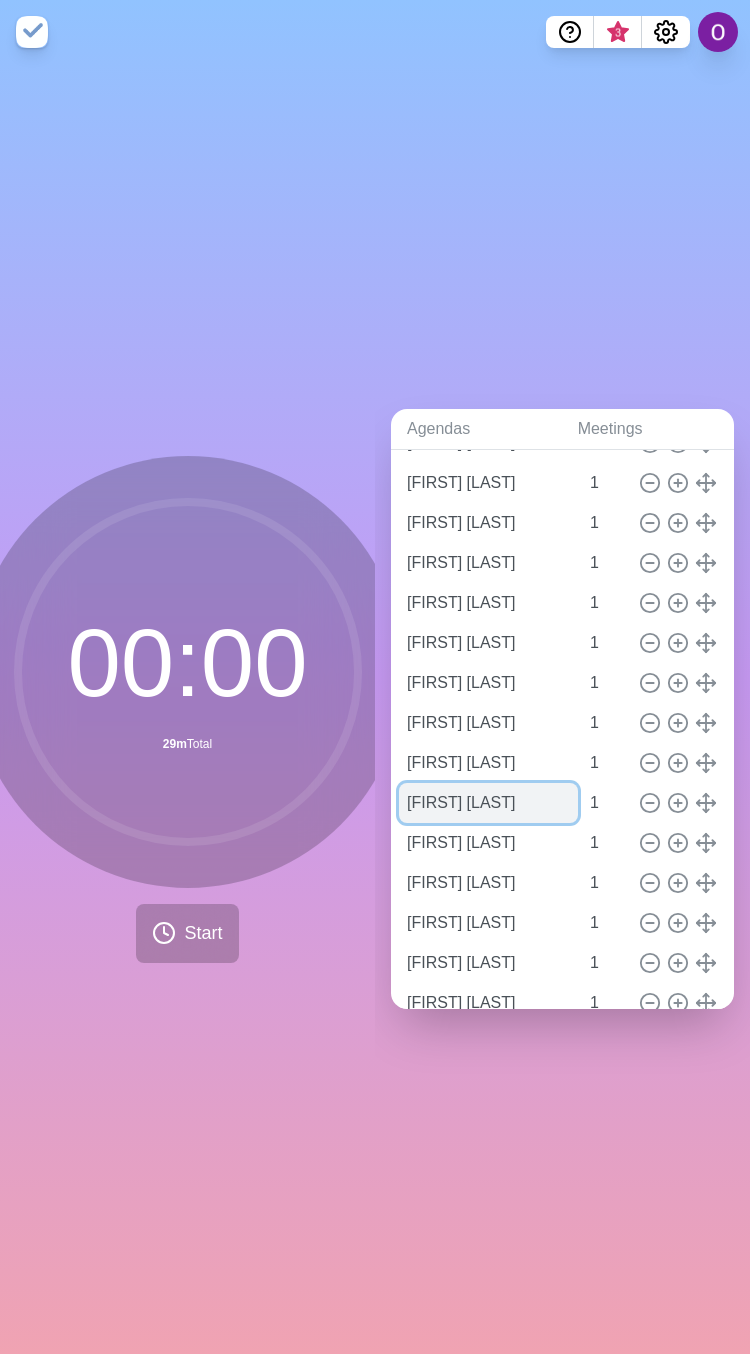 click on "[FIRST] [LAST]" at bounding box center (488, 803) 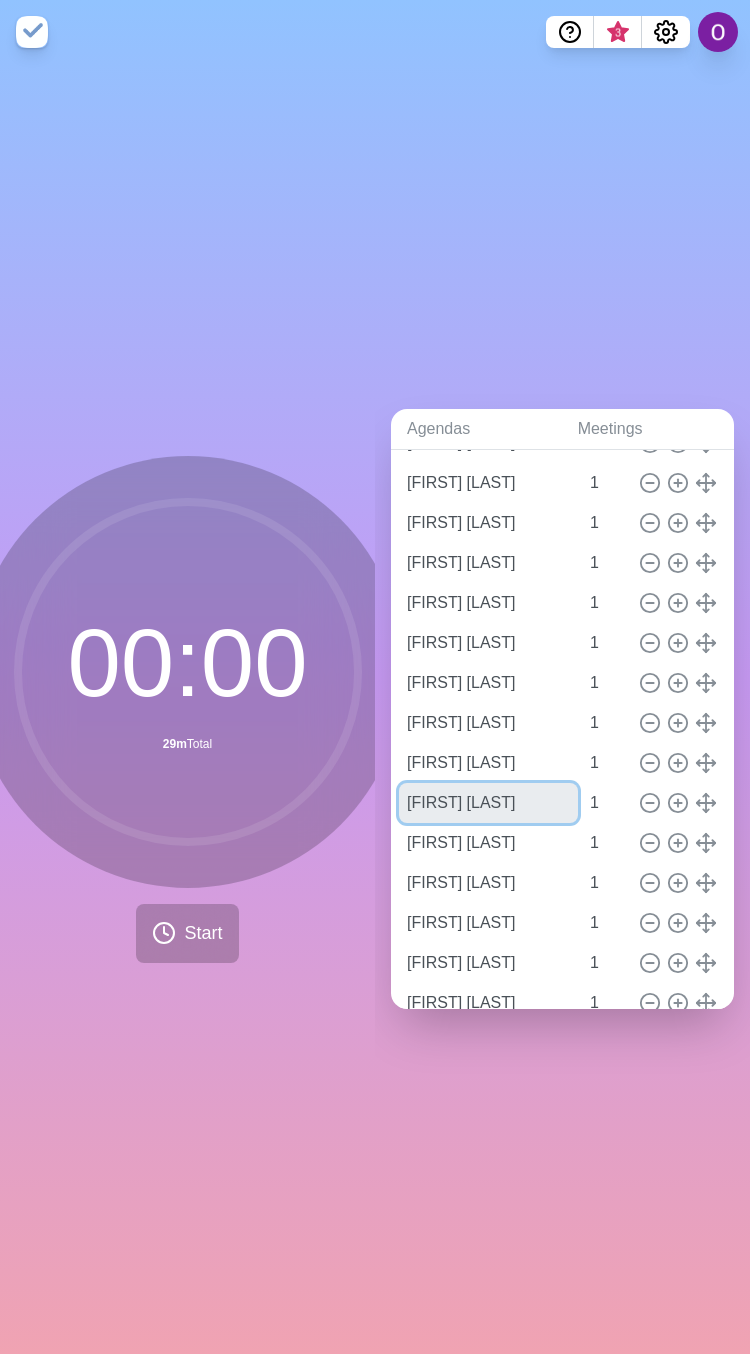 scroll, scrollTop: 0, scrollLeft: 12, axis: horizontal 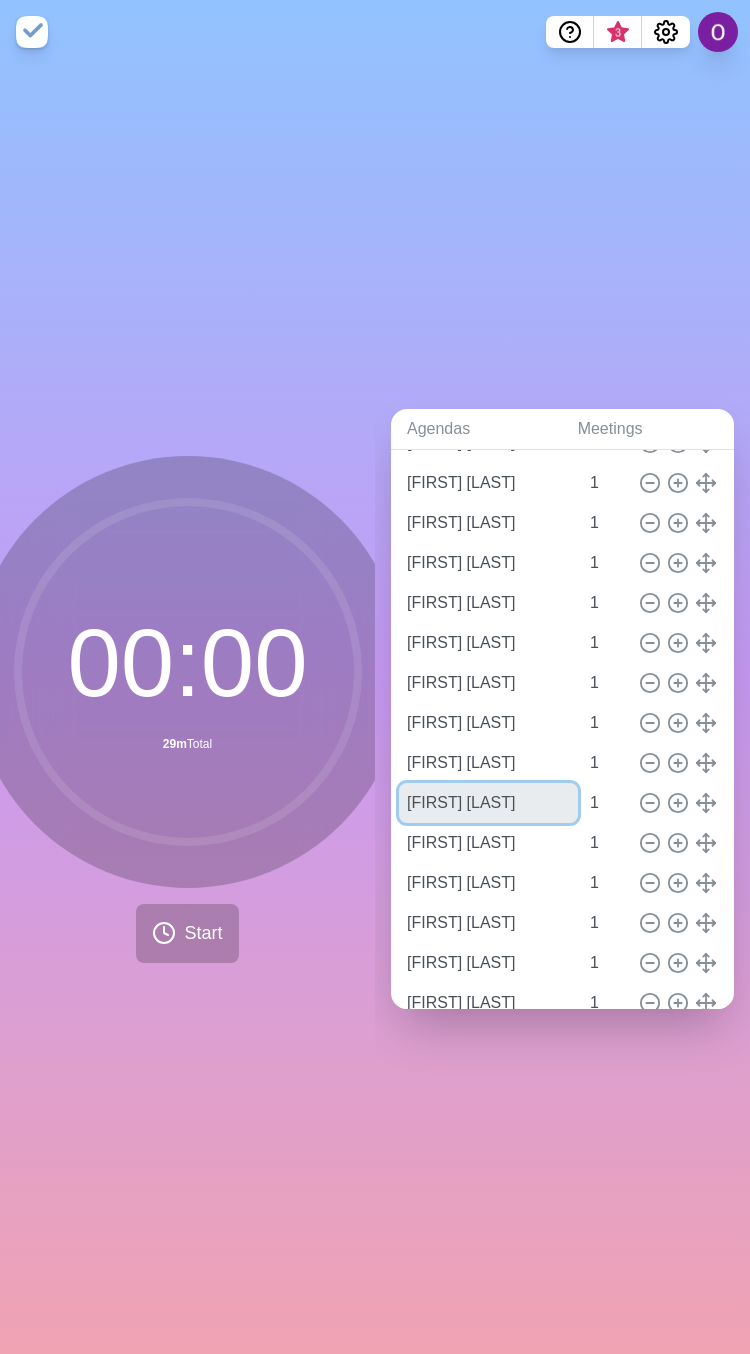type on "[FIRST] [LAST]" 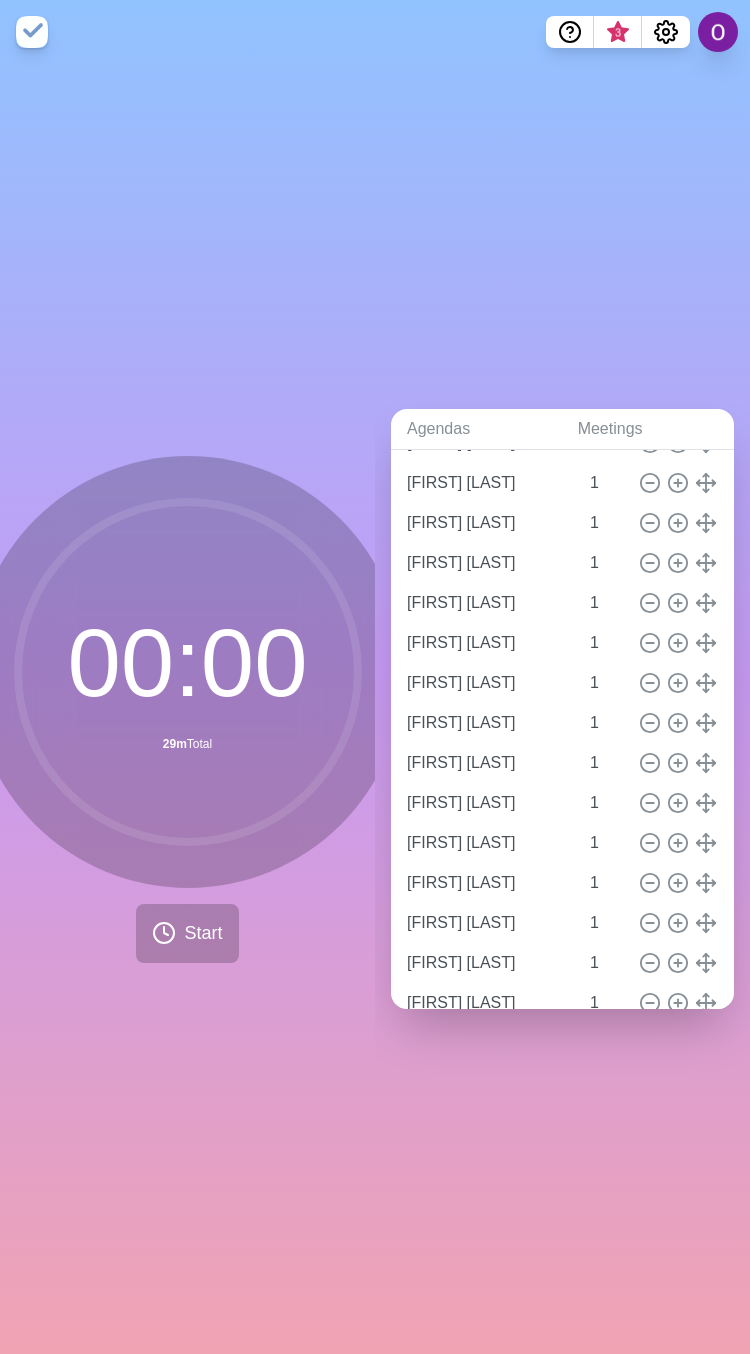 click on "Agendas   Meetings
Back
Live sharing   CM & TDMS & RM   http://timeblocks.co/ZH7bXJlw04jUhI4MY0dw           [FIRST] [LAST]   1       [FIRST] [LAST]   1       [FIRST] [LAST]   1       [FIRST] [LAST]   1       [FIRST] [LAST]   1       [FIRST] [LAST]   1       [FIRST] [LAST]   1       [FIRST] [LAST]   1       [FIRST] [LAST]   1       [FIRST] [LAST]   1       [FIRST] [LAST]   1       [FIRST] [LAST]   1       [FIRST] [LAST]   1       [FIRST] [LAST]   1       [FIRST] [LAST]   1       [FIRST] [LAST]   1       [FIRST] [LAST]   1       [FIRST] [LAST]   1       [FIRST] [LAST]   1       [FIRST] [LAST]   1       [FIRST] [LAST]   1         1         1         1" at bounding box center (562, 709) 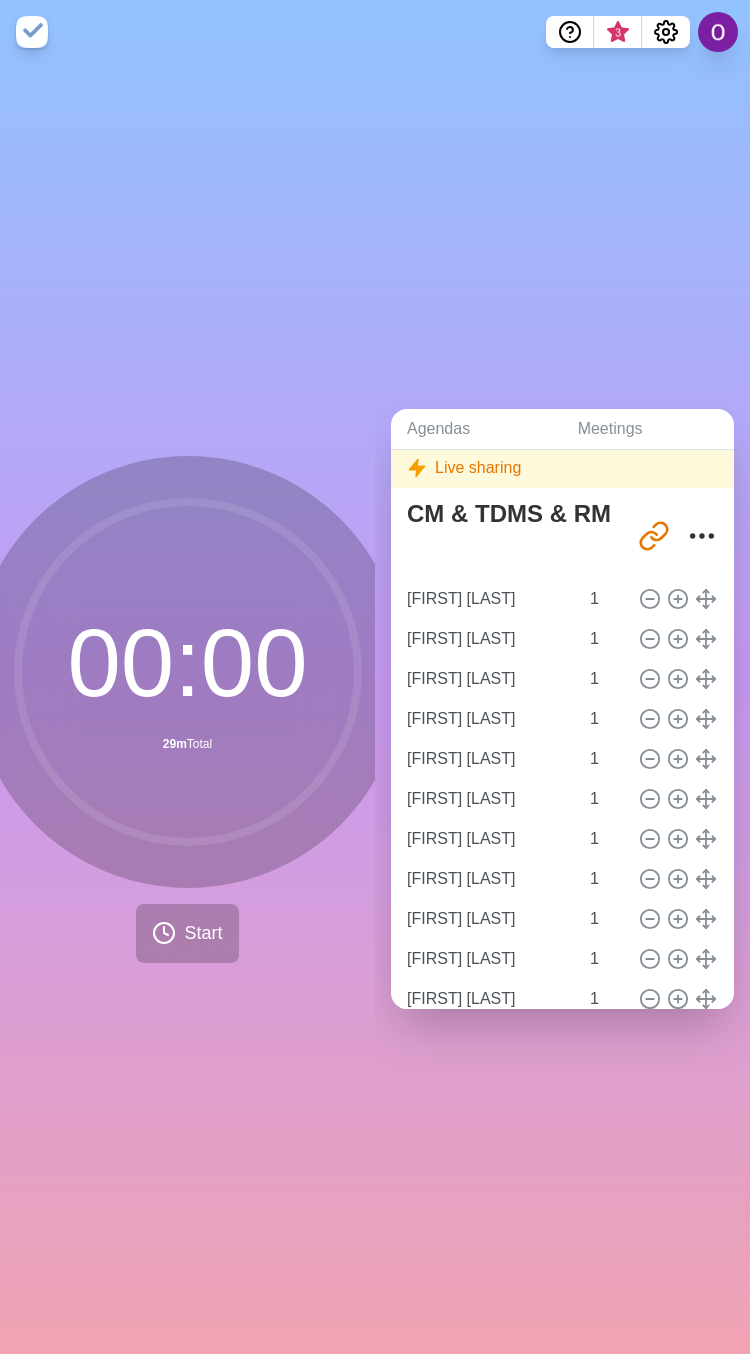 scroll, scrollTop: 0, scrollLeft: 0, axis: both 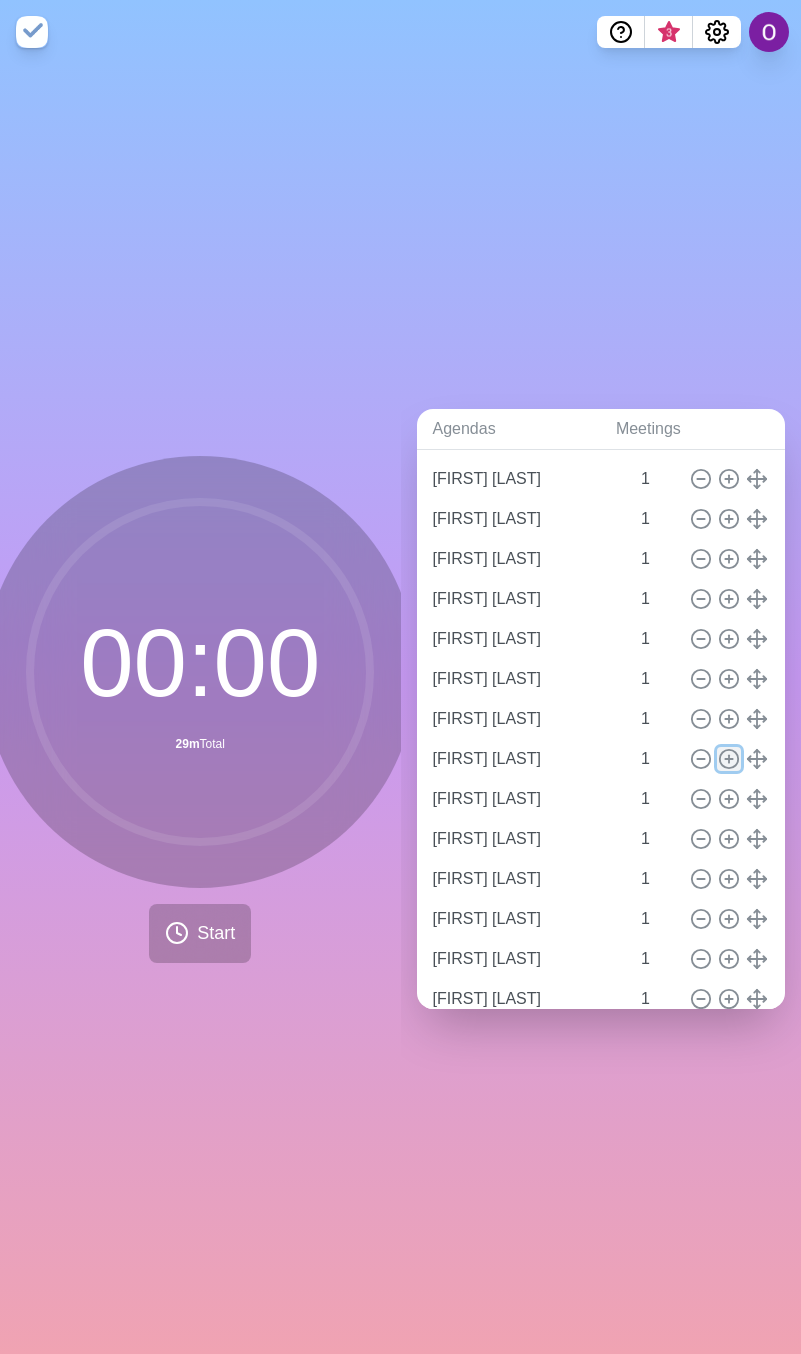 click 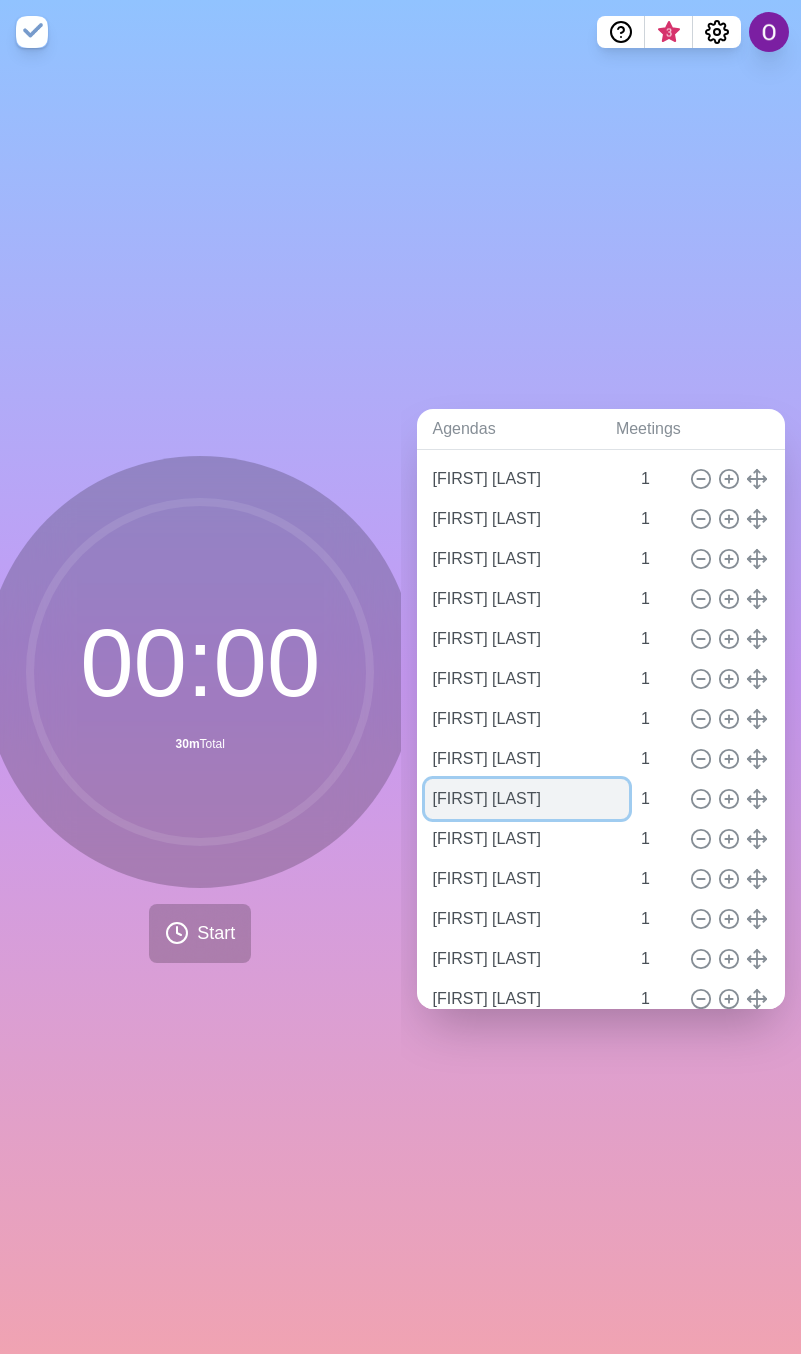 click on "[FIRST] [LAST]" at bounding box center [527, 799] 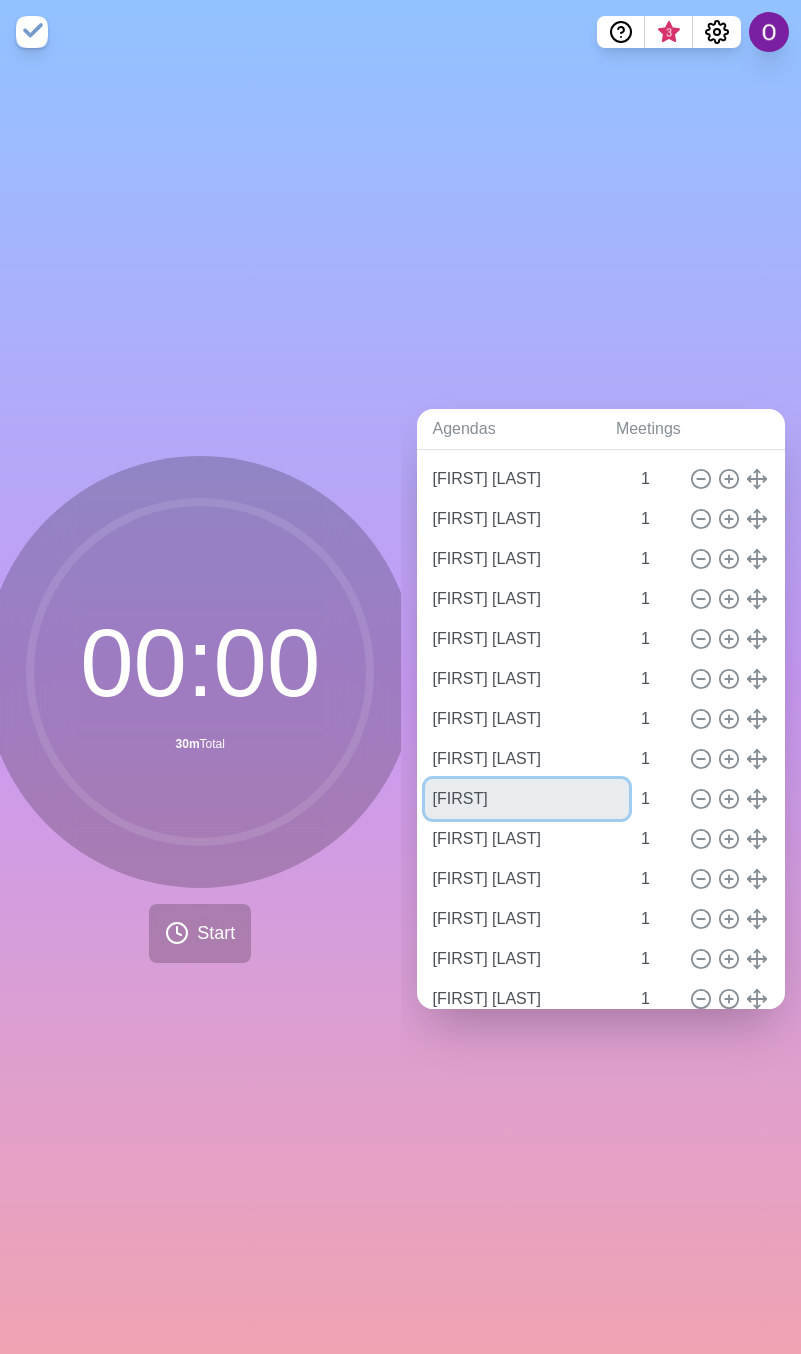 scroll, scrollTop: 0, scrollLeft: 0, axis: both 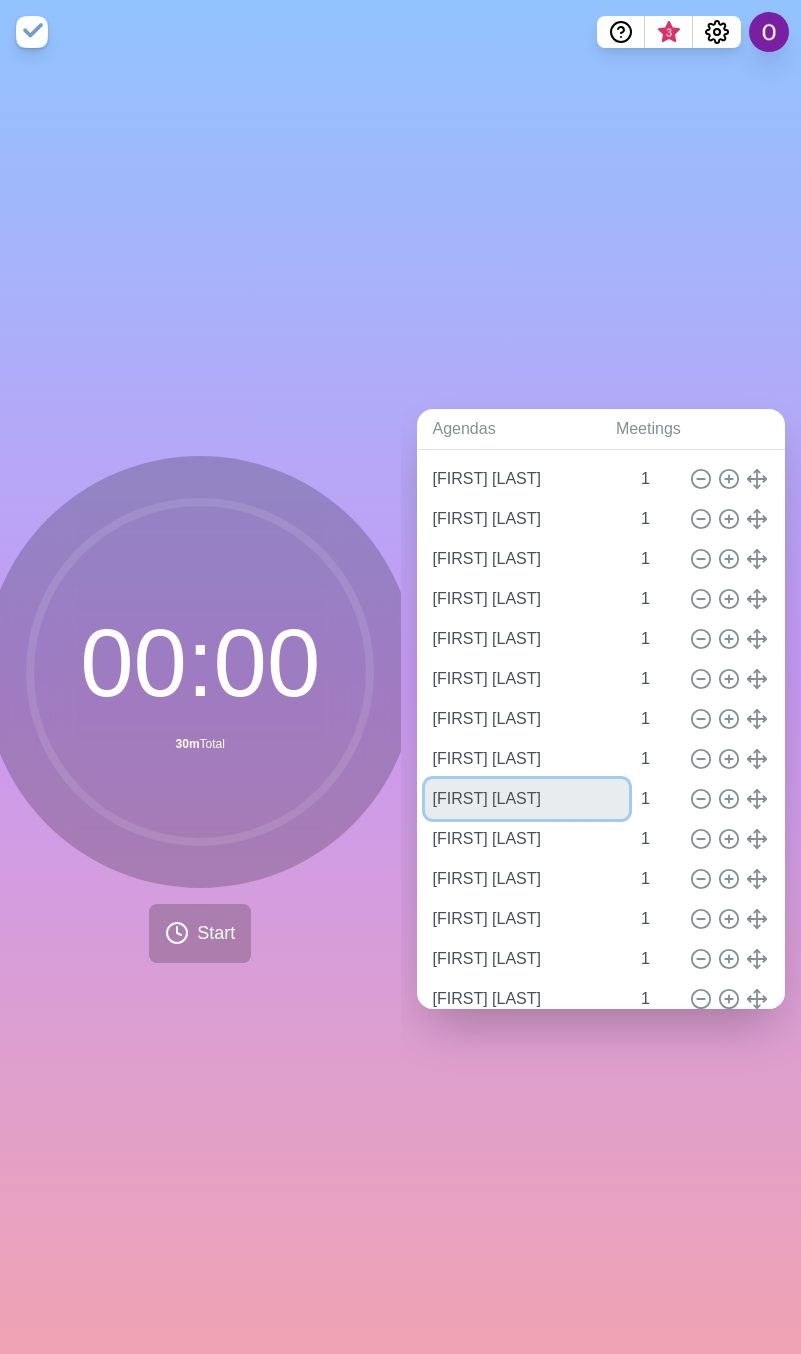 type on "[FIRST] [LAST]" 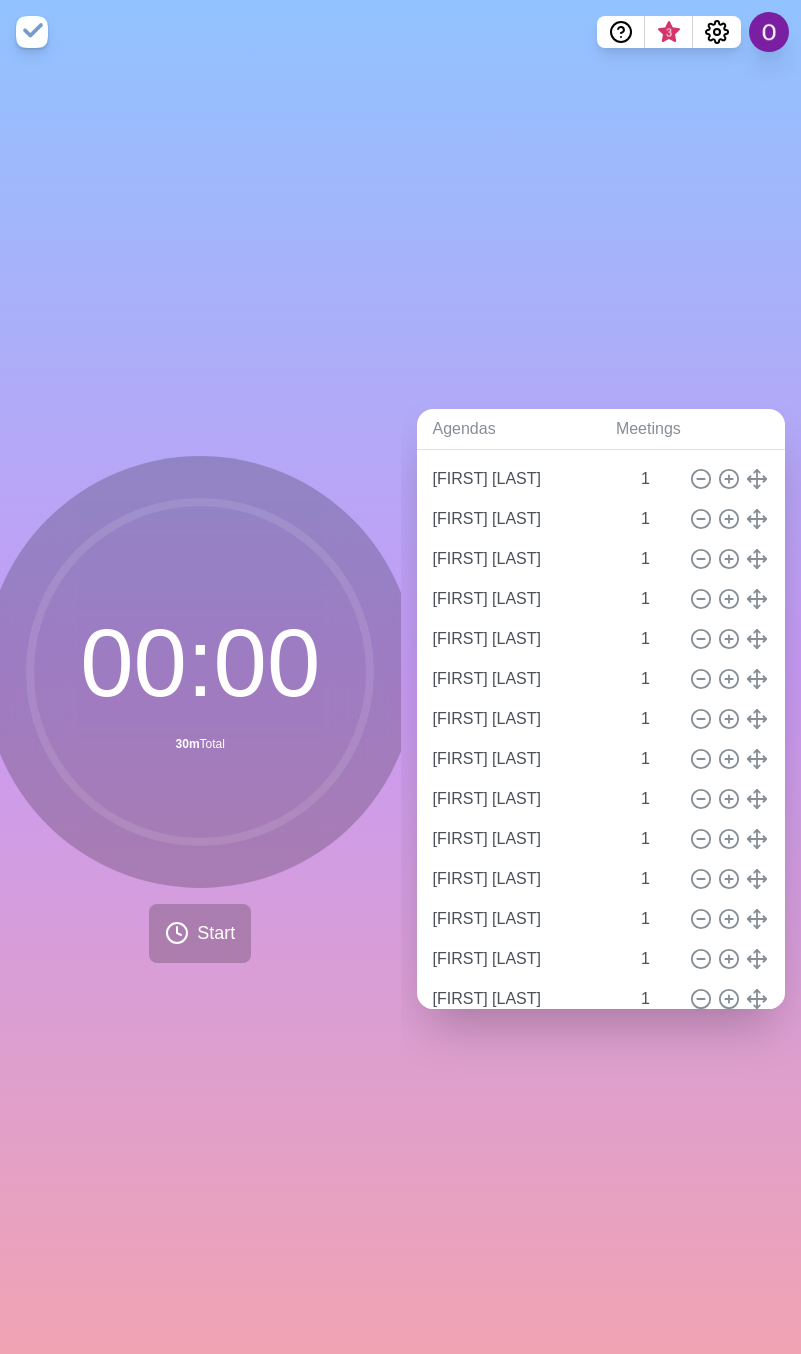 click on "Agendas   Meetings
Back
Live sharing   CM & TDMS & RM   http://timeblocks.co/ZH7bXJlw04jUhI4MY0dw           [FIRST] [LAST]   1       [FIRST] [LAST]   1       [FIRST] [LAST]   1       [FIRST] [LAST]   1       [FIRST] [LAST]   1       [FIRST] [LAST]   1       [FIRST] [LAST]   1       [FIRST] [LAST]   1       [FIRST] [LAST]   1       [FIRST] [LAST]   1       [FIRST] [LAST]   1       [FIRST] [LAST]   1       [FIRST] [LAST]   1       [FIRST] [LAST]   1       [FIRST] [LAST]   1       [FIRST] [LAST]   1       [FIRST] [LAST]   1       [FIRST] [LAST]   1       [FIRST] [LAST]   1       [FIRST] [LAST]   1         1         1         1         1" at bounding box center (601, 709) 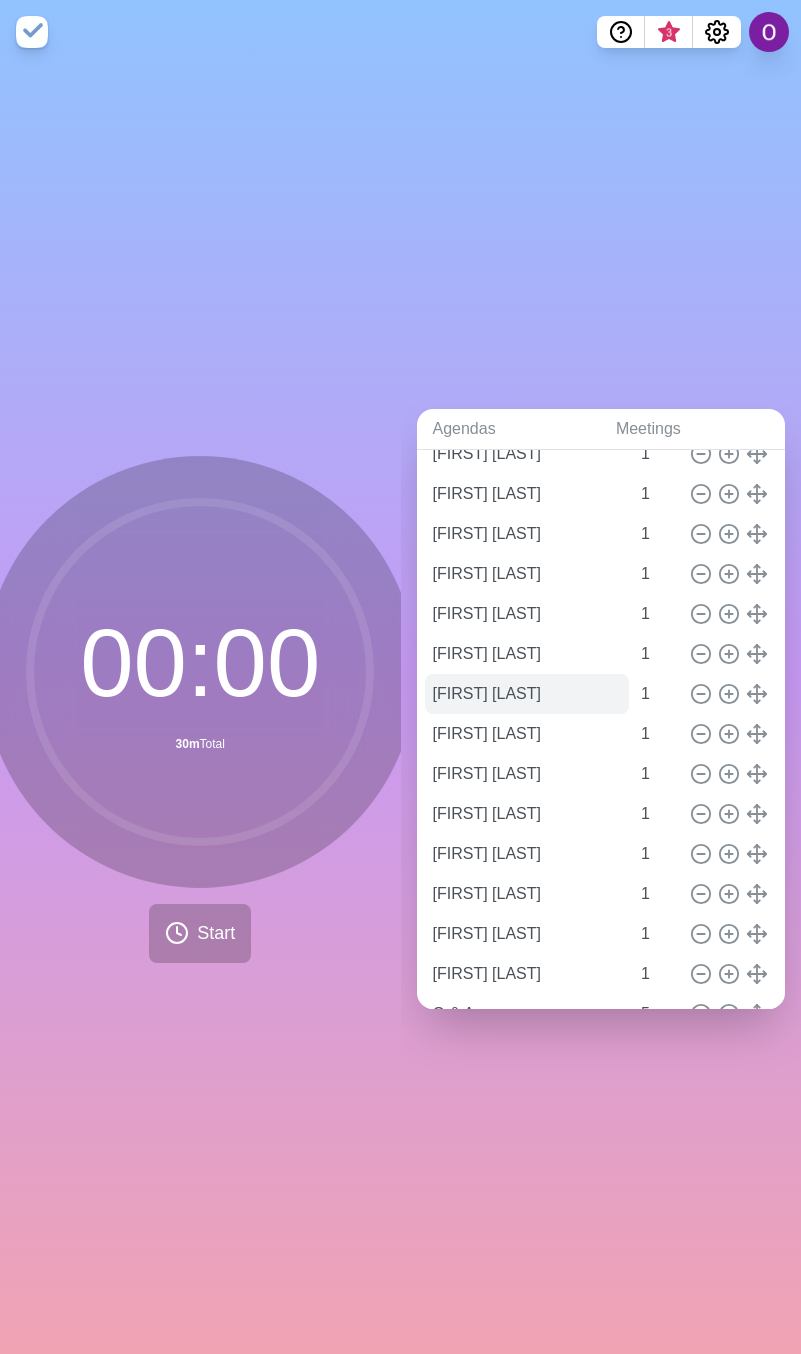 scroll, scrollTop: 730, scrollLeft: 0, axis: vertical 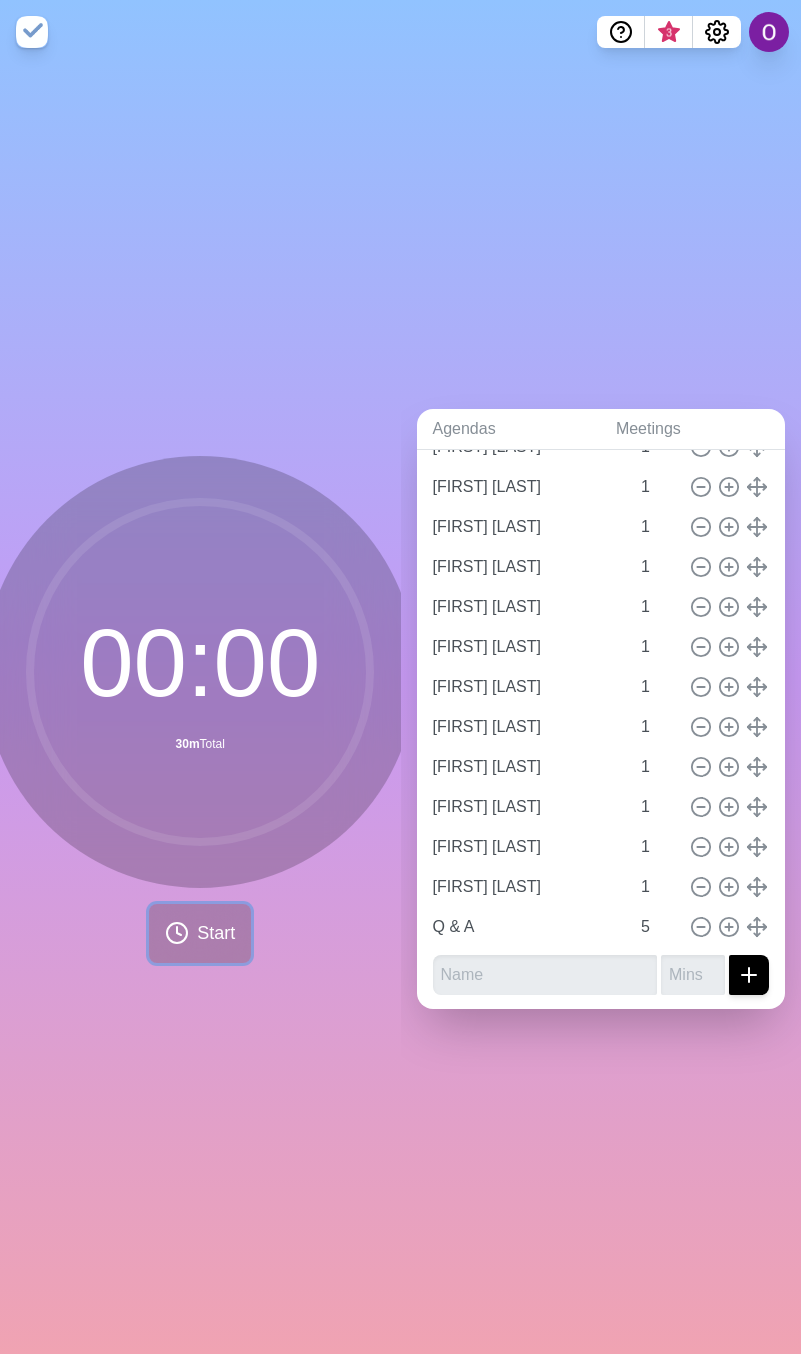 click on "Start" at bounding box center (200, 933) 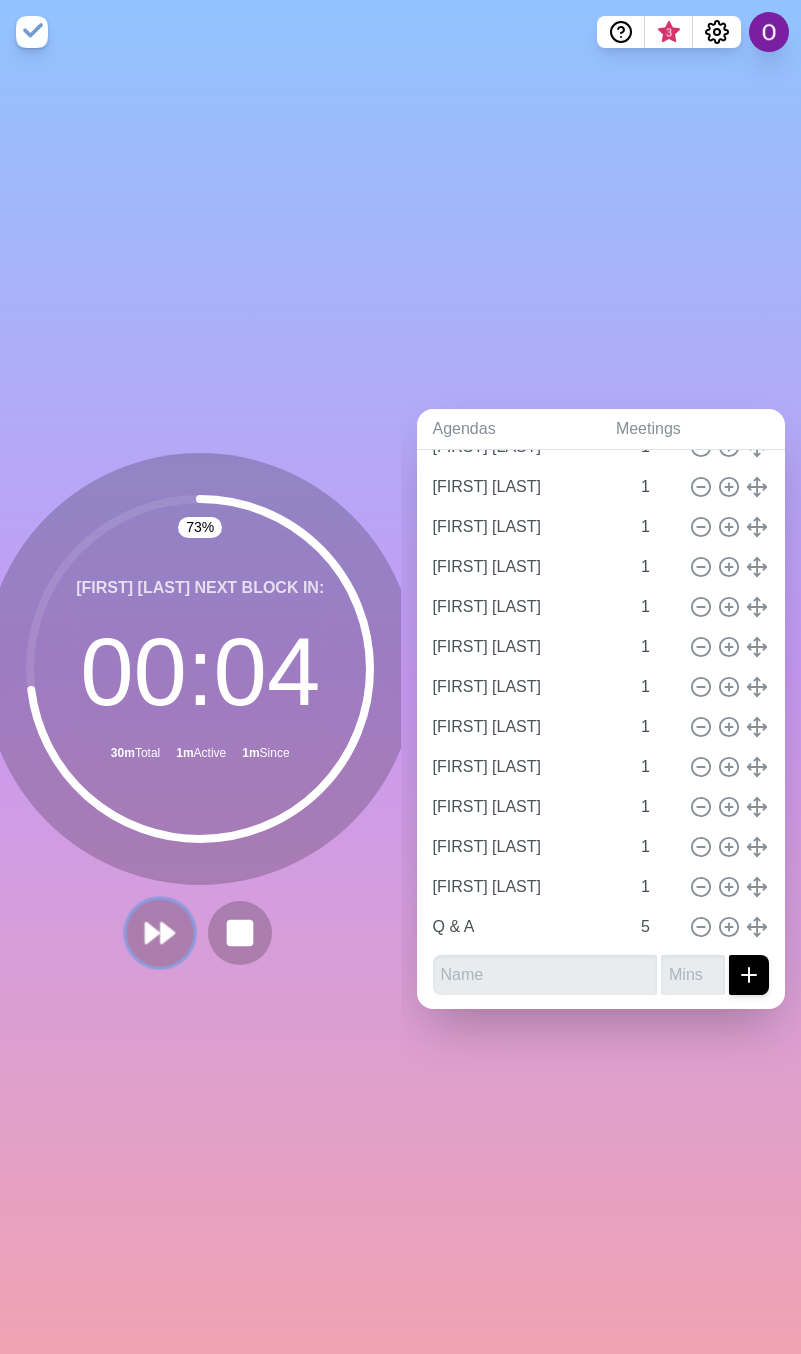click 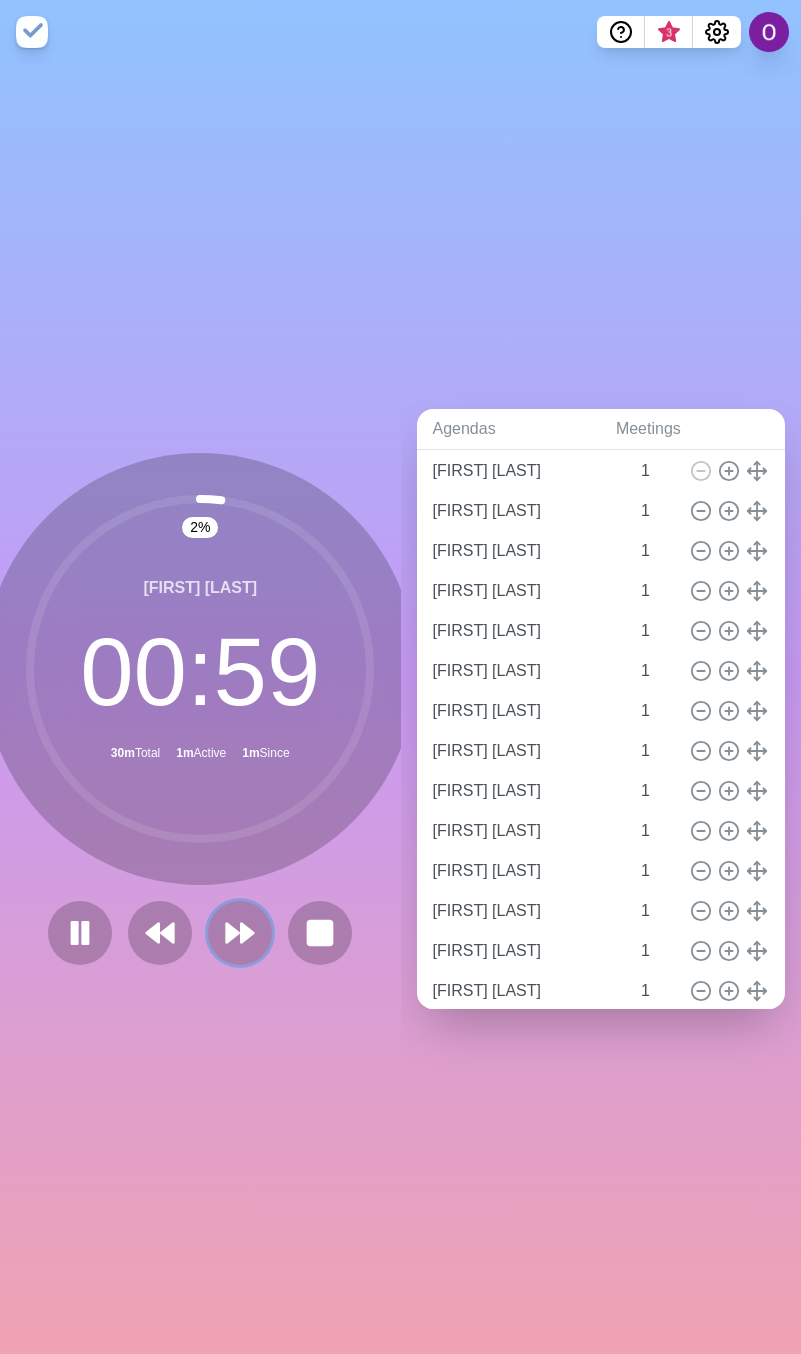 scroll, scrollTop: 0, scrollLeft: 0, axis: both 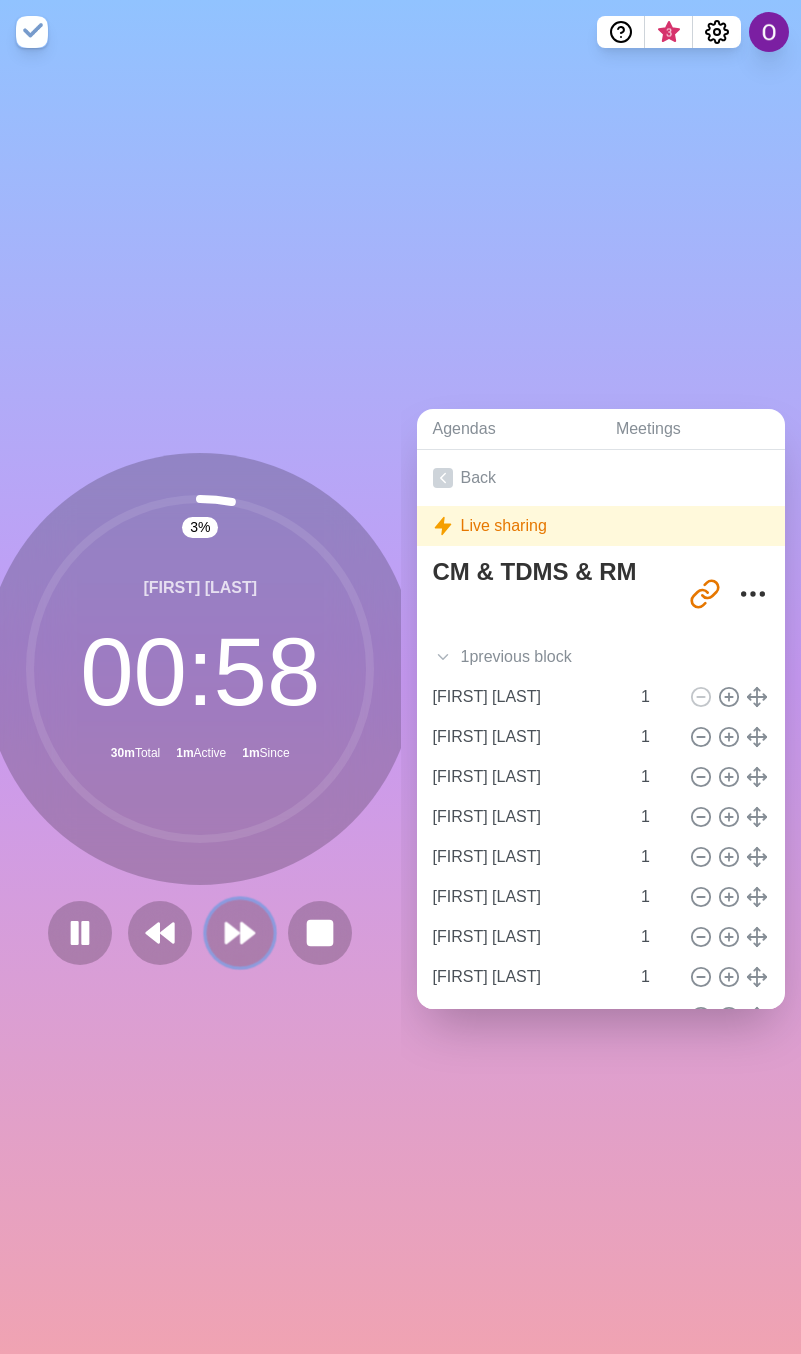 click 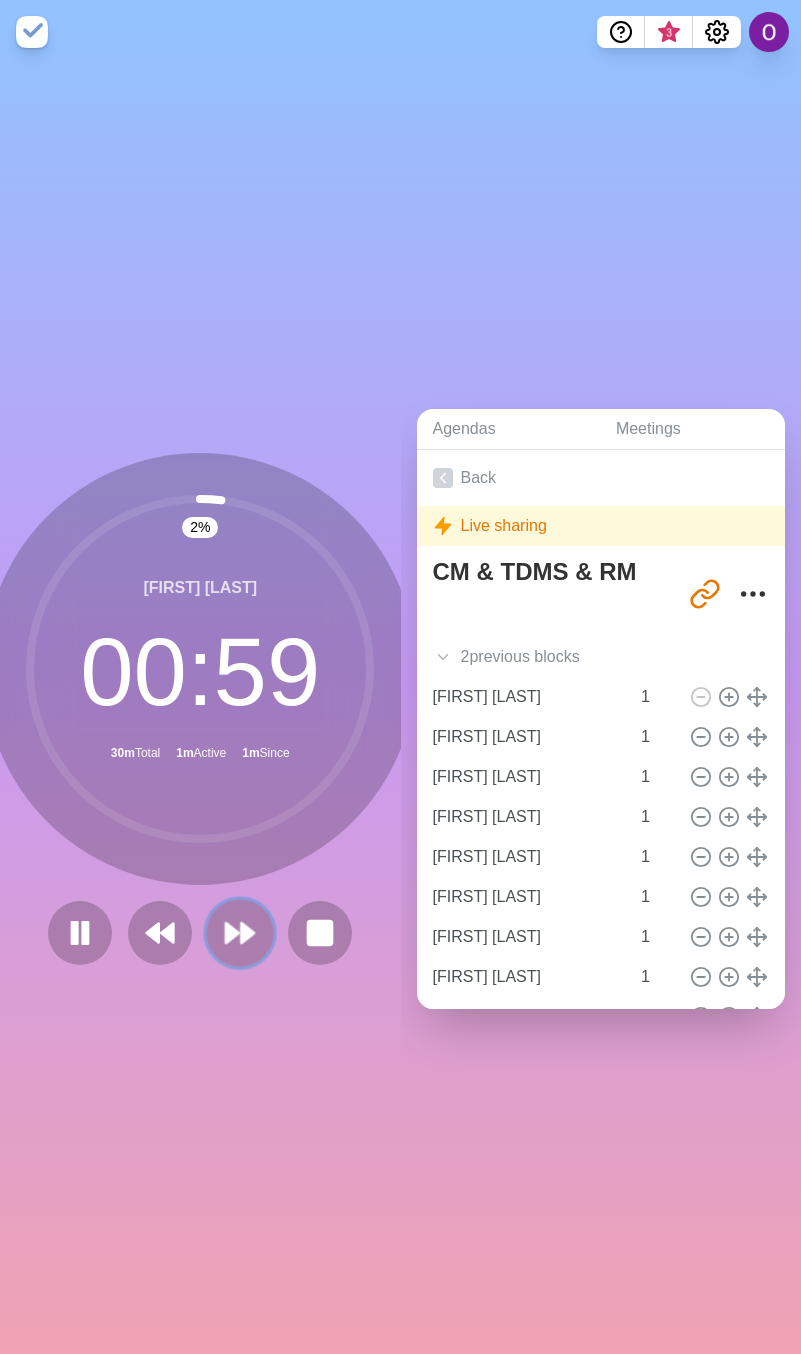 click 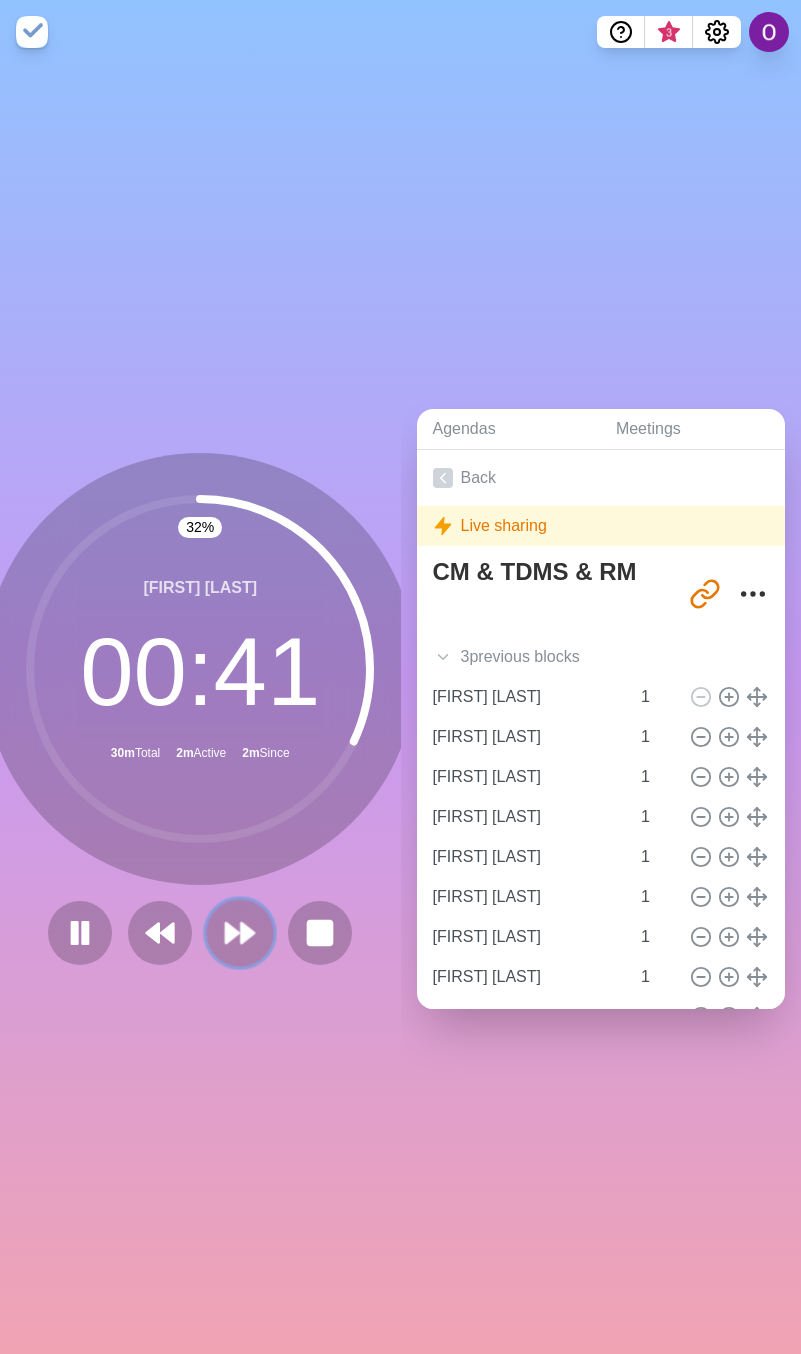 click 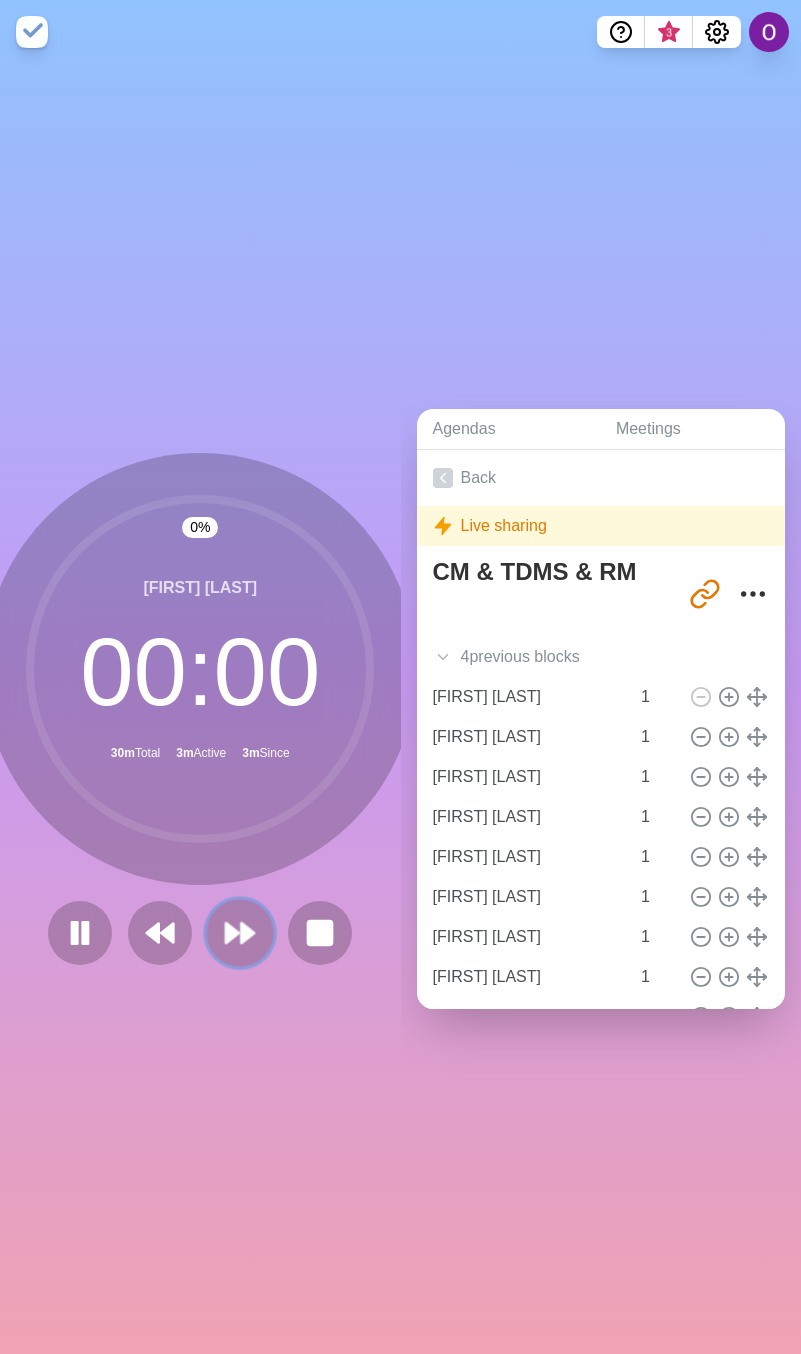 click 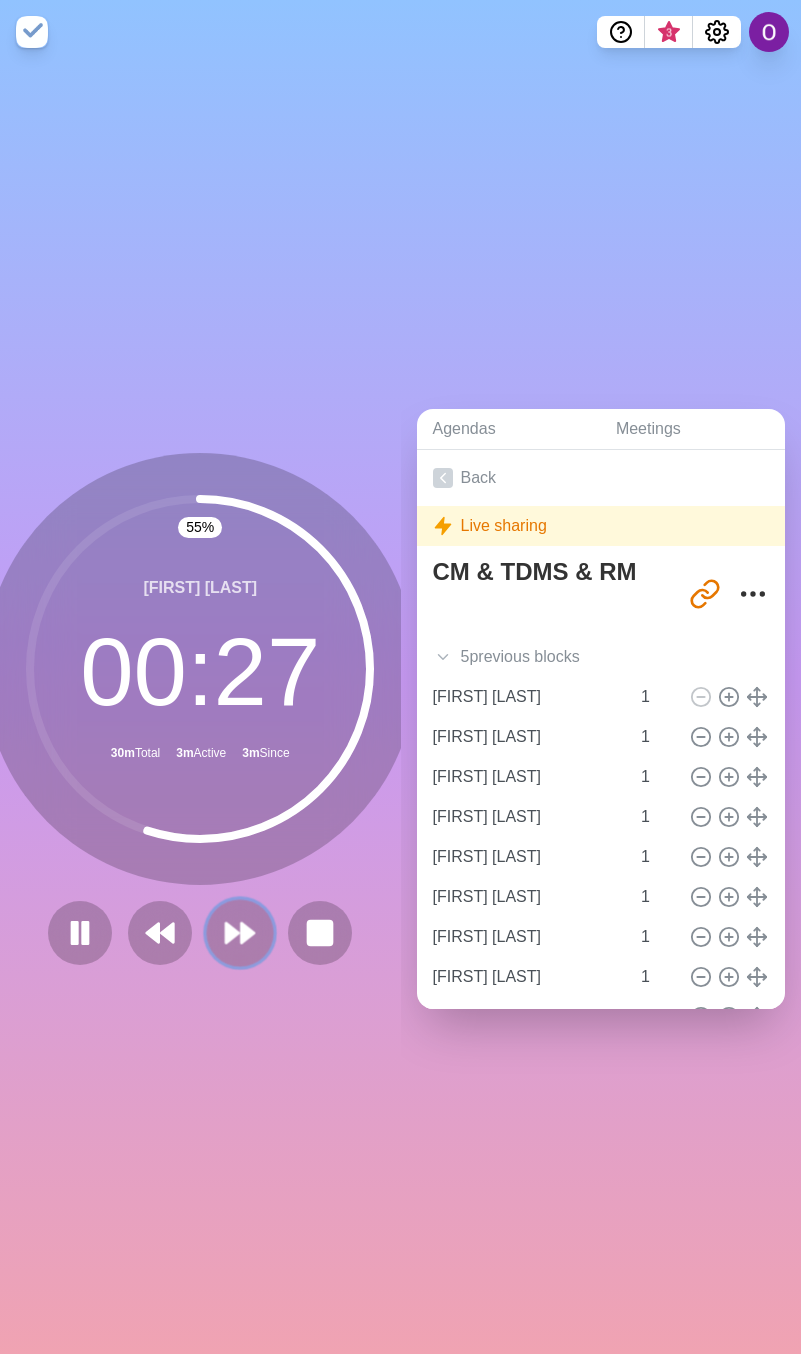 click 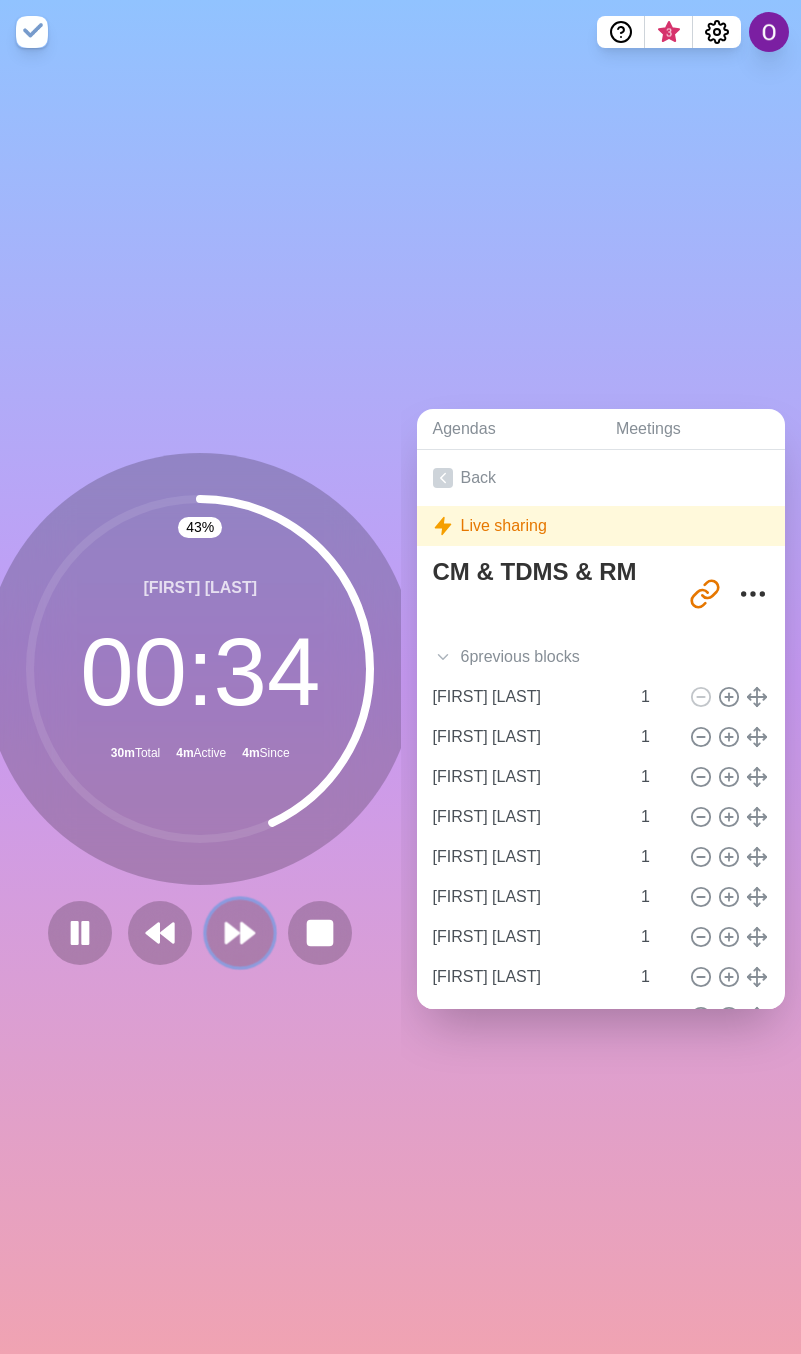 click 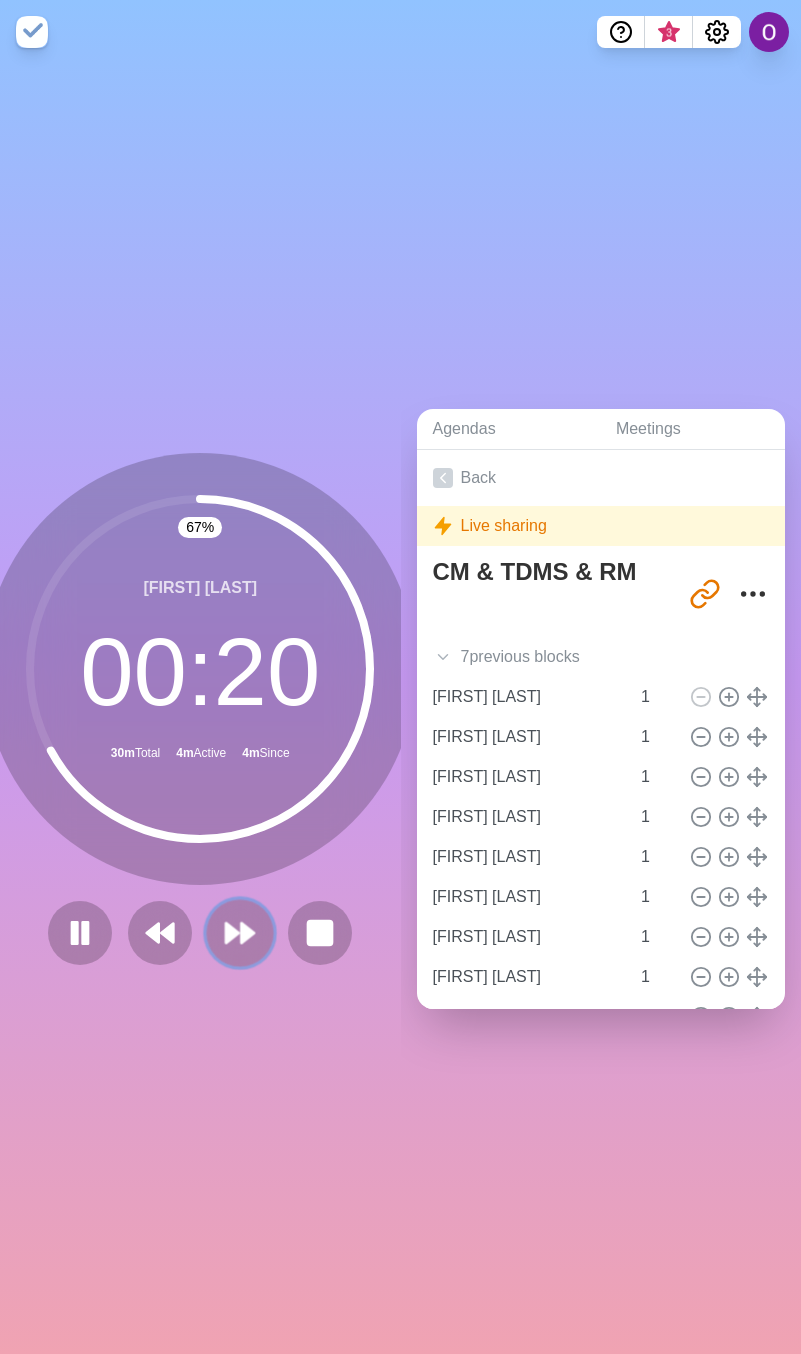 click 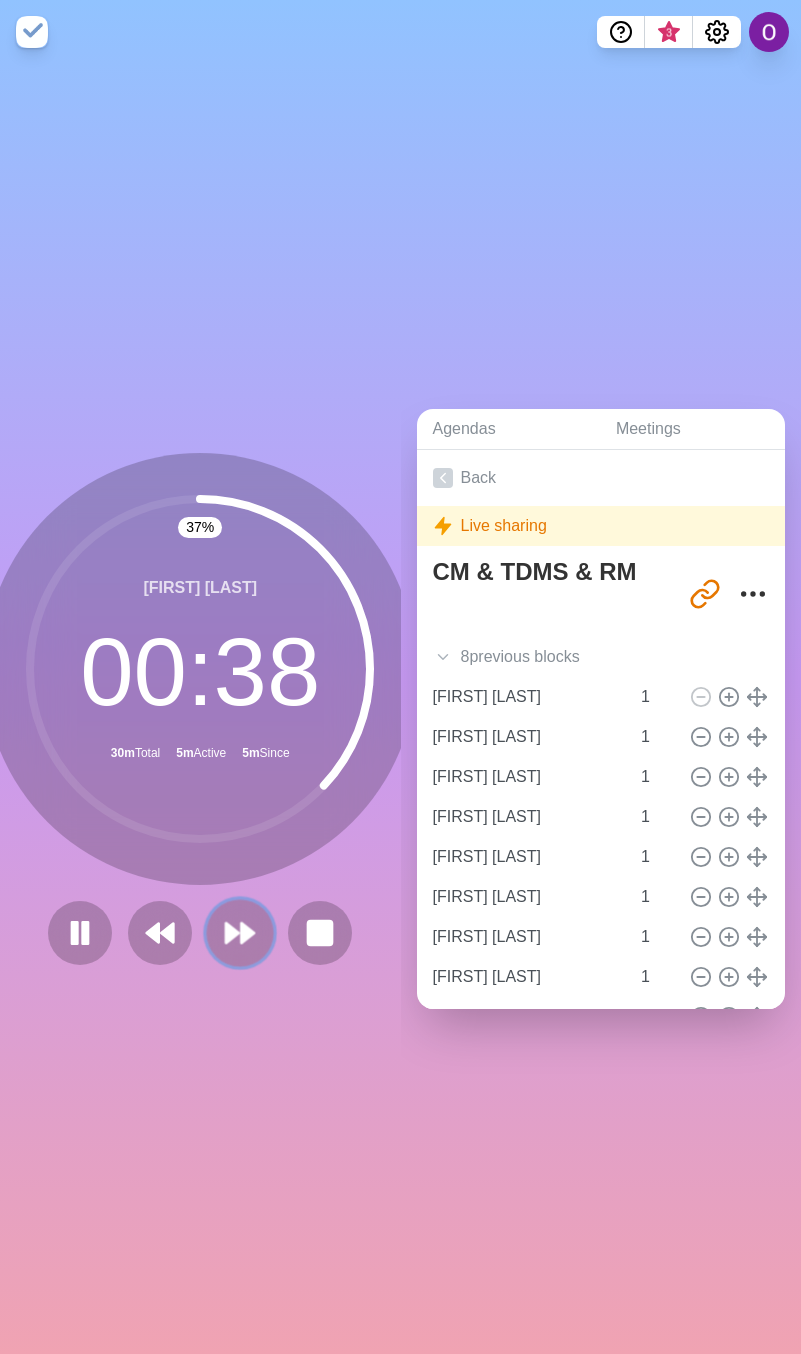 click 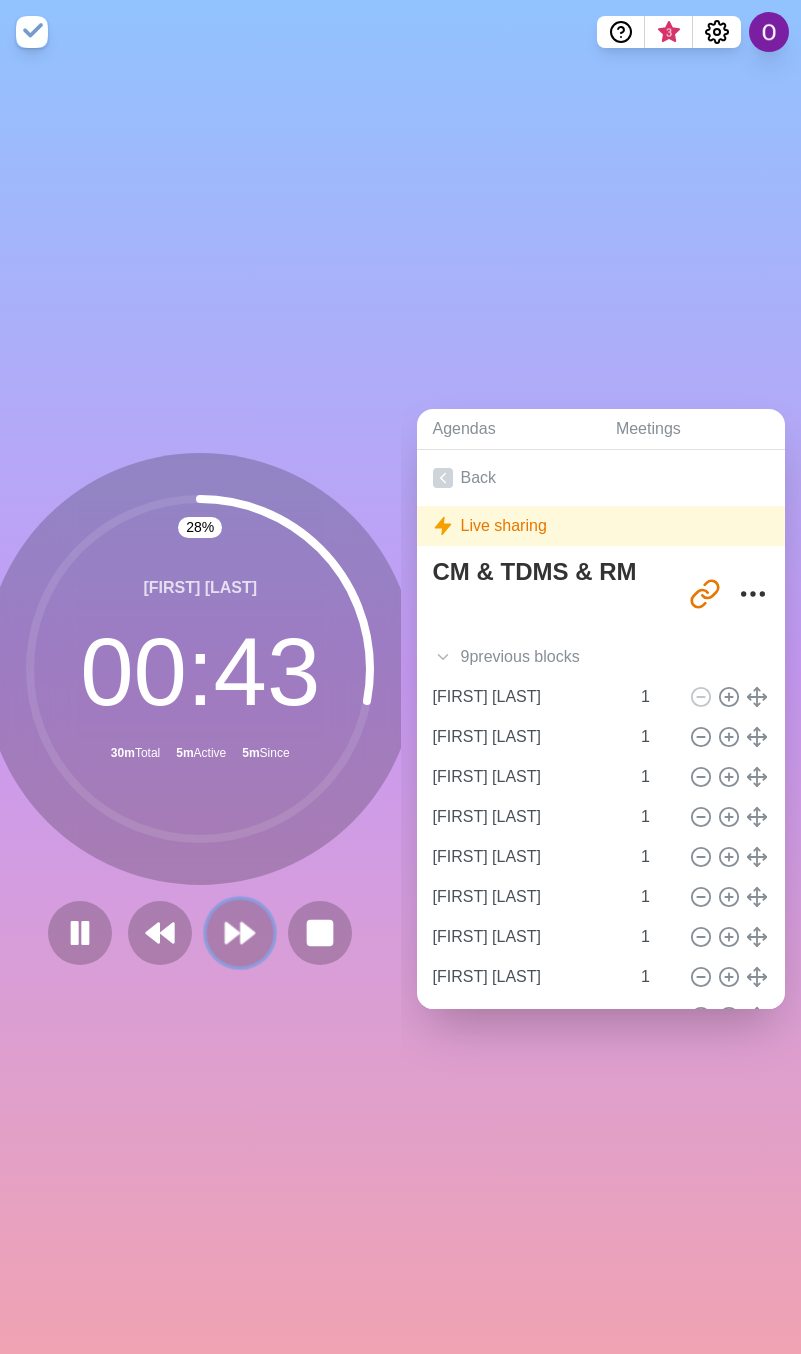 click 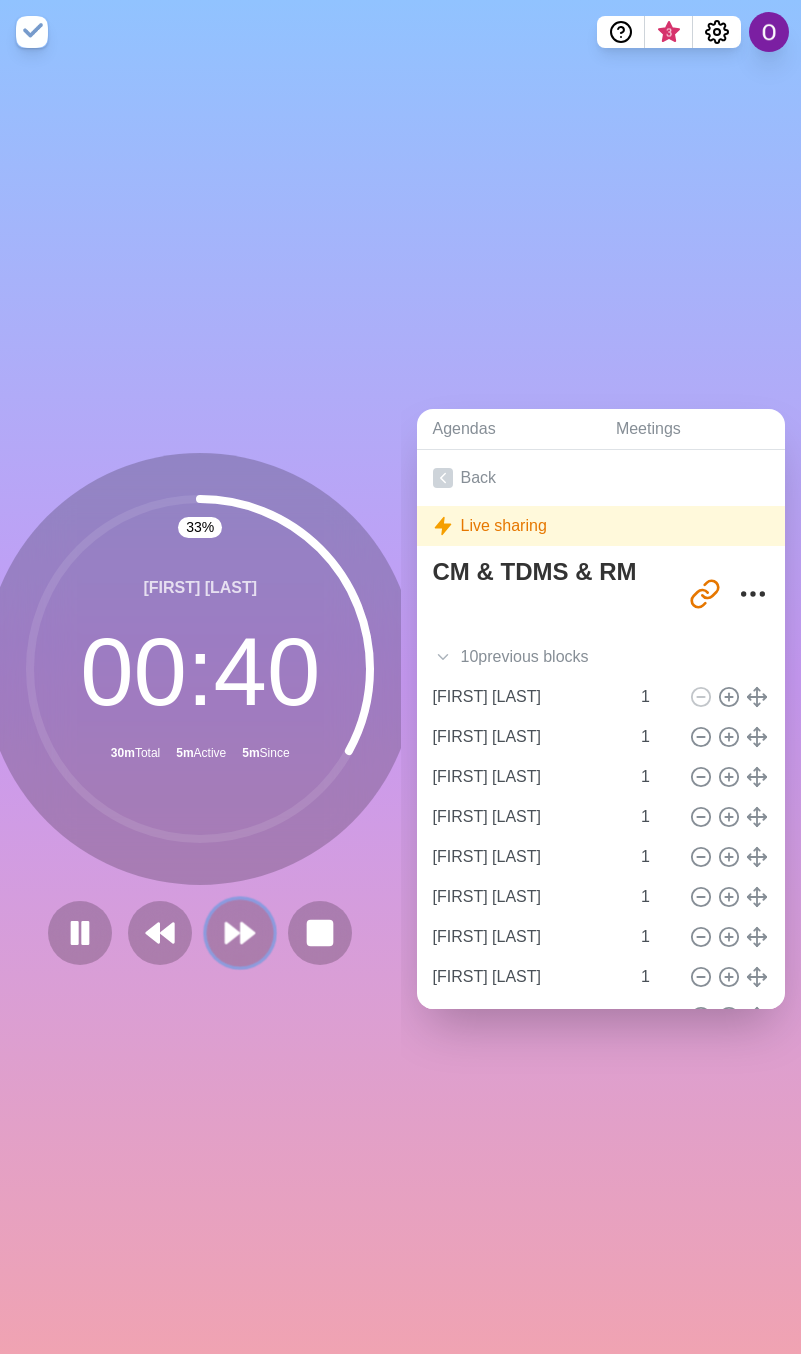 click 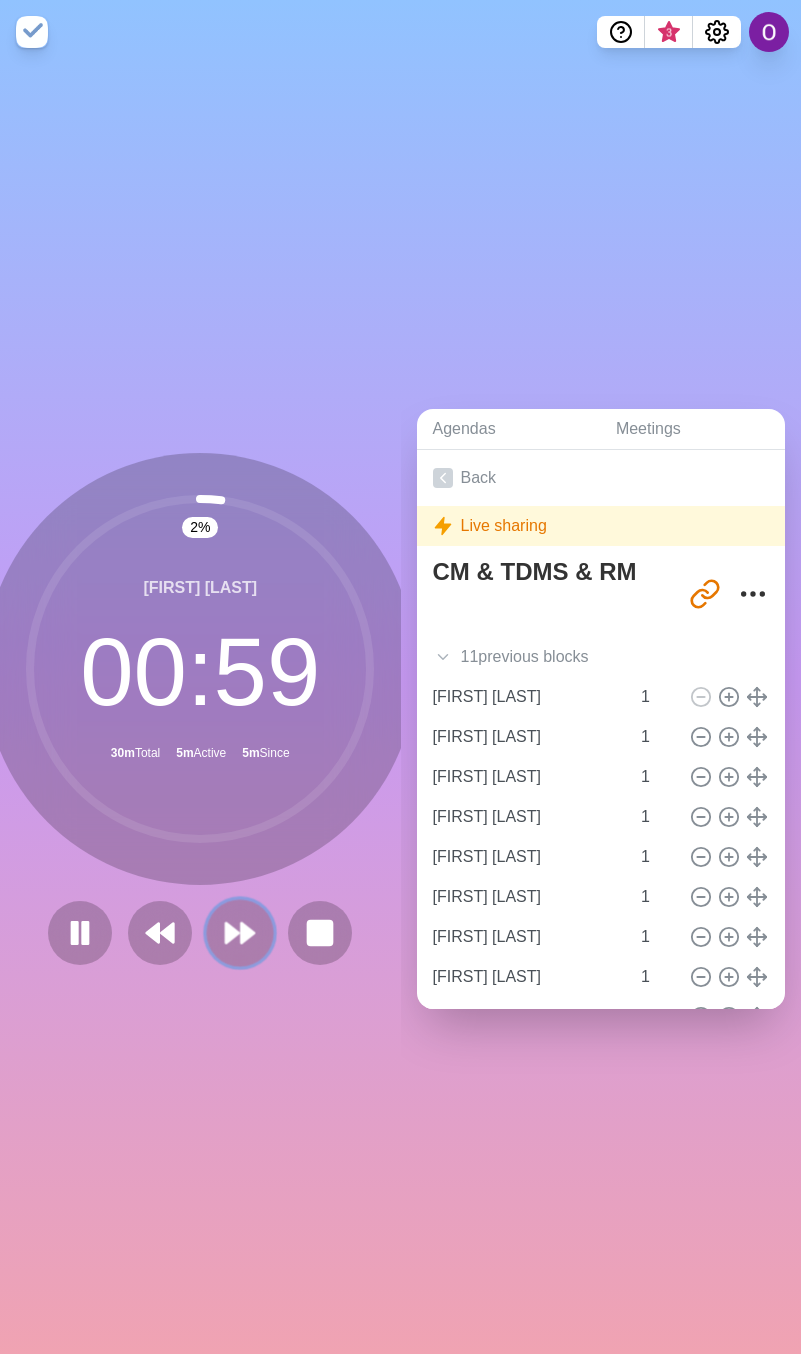 click 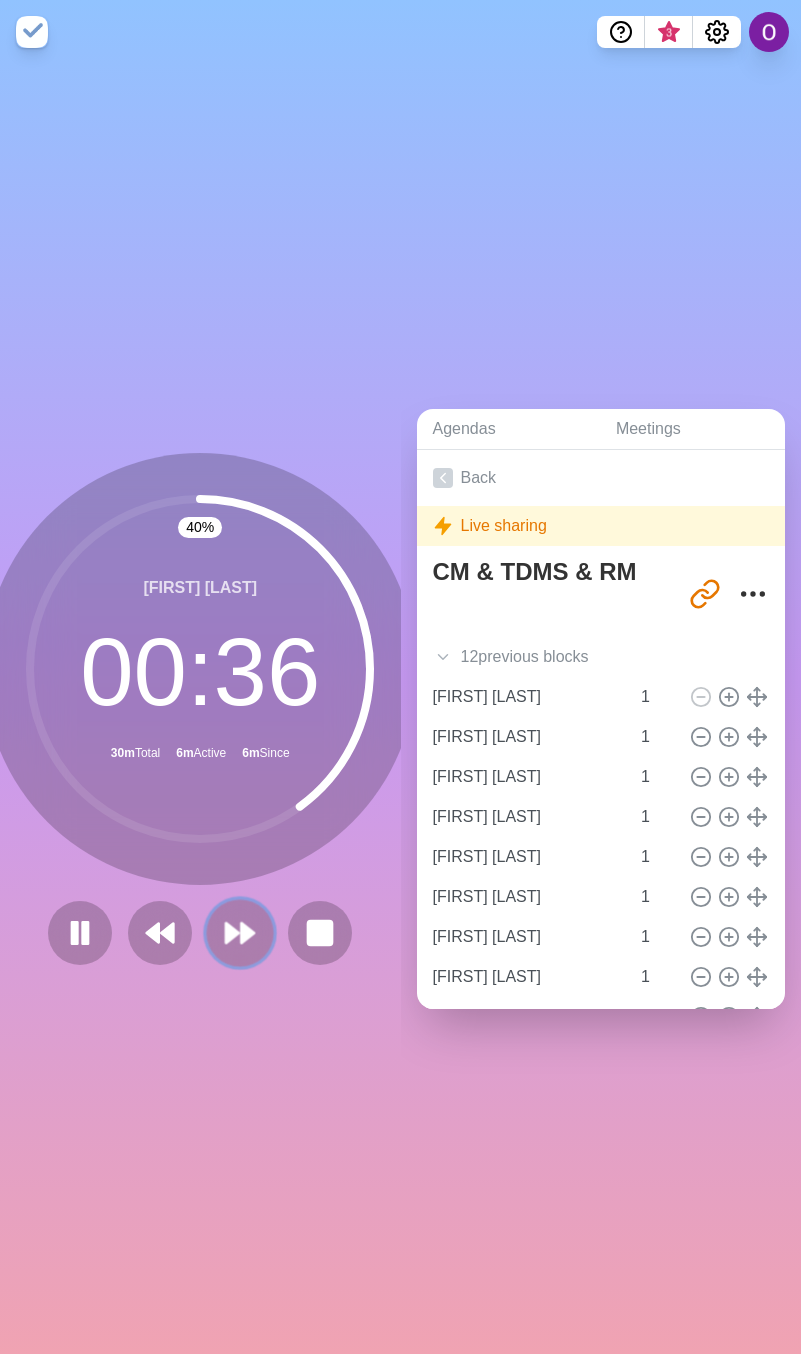 click 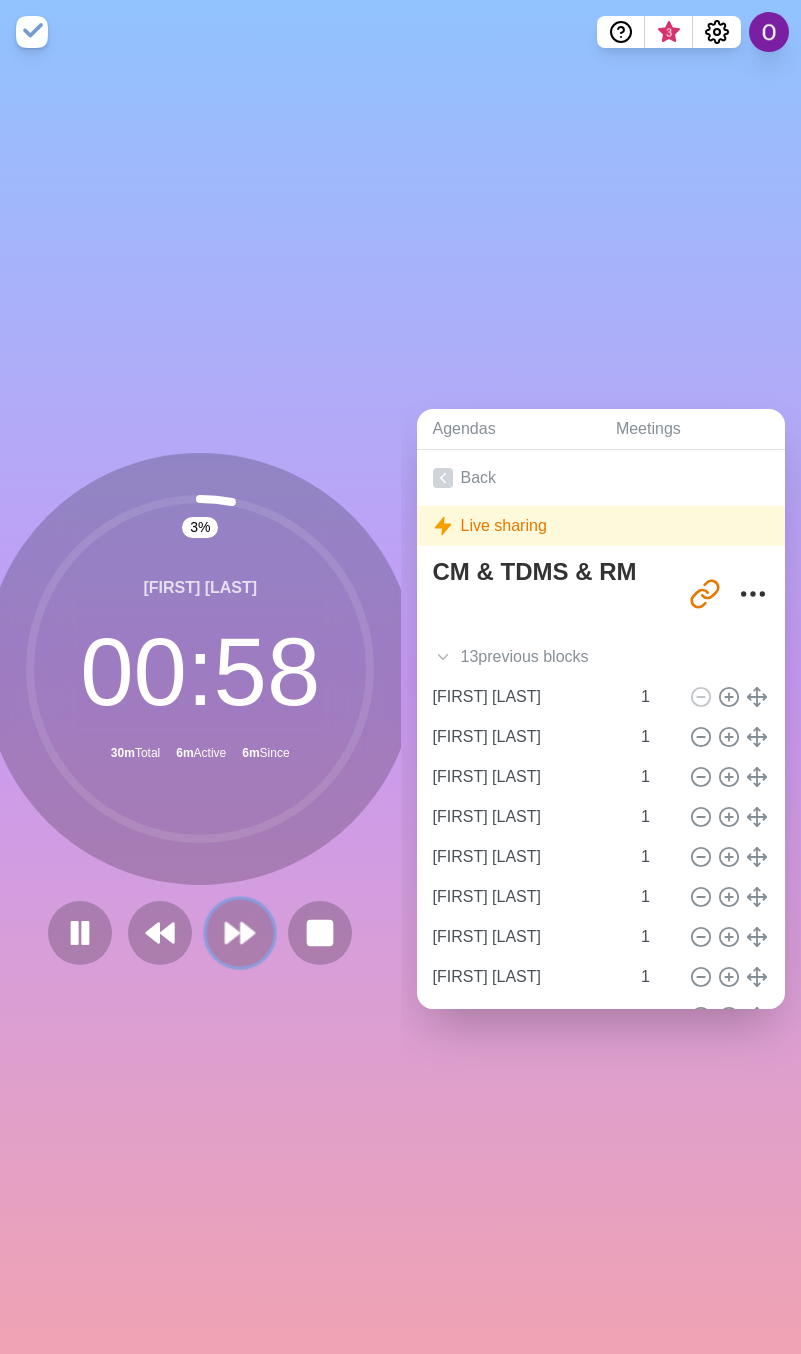 click 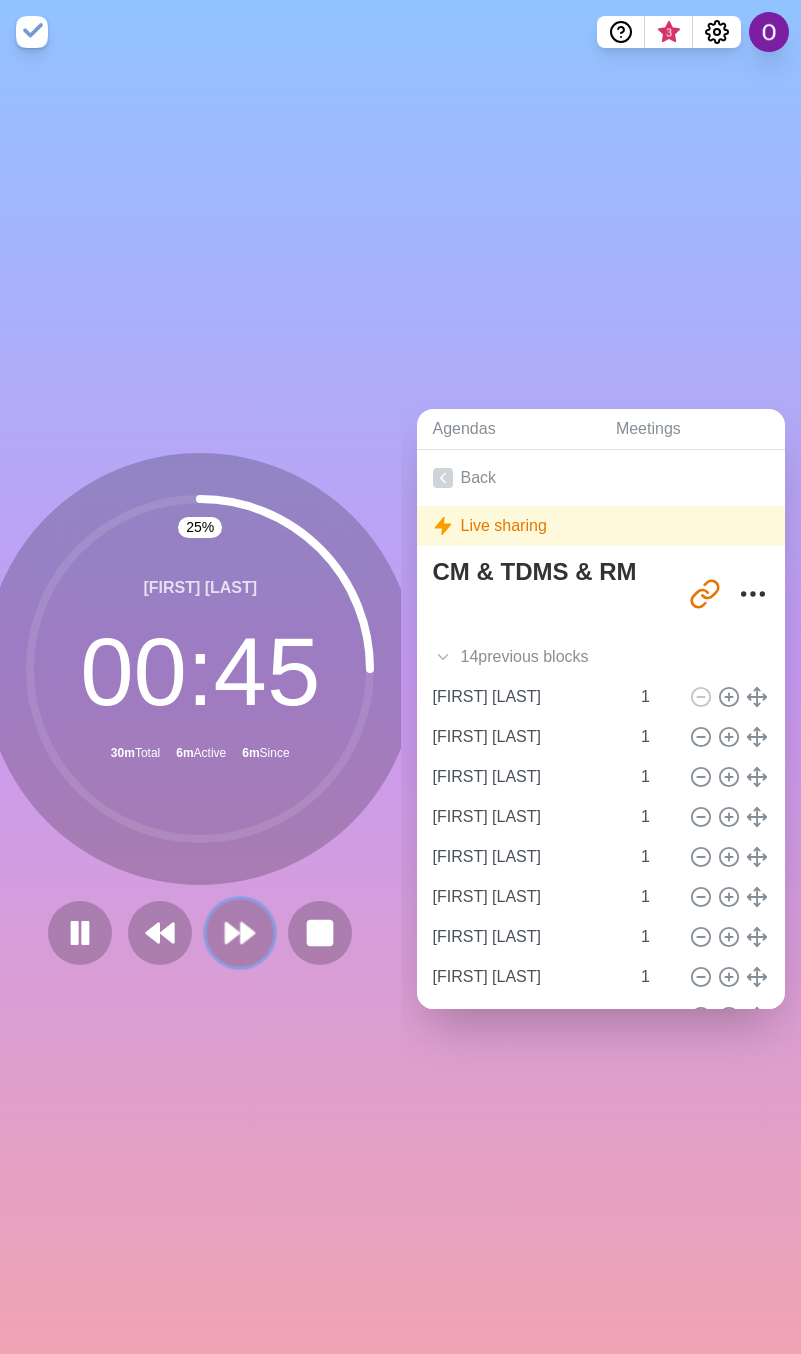 click 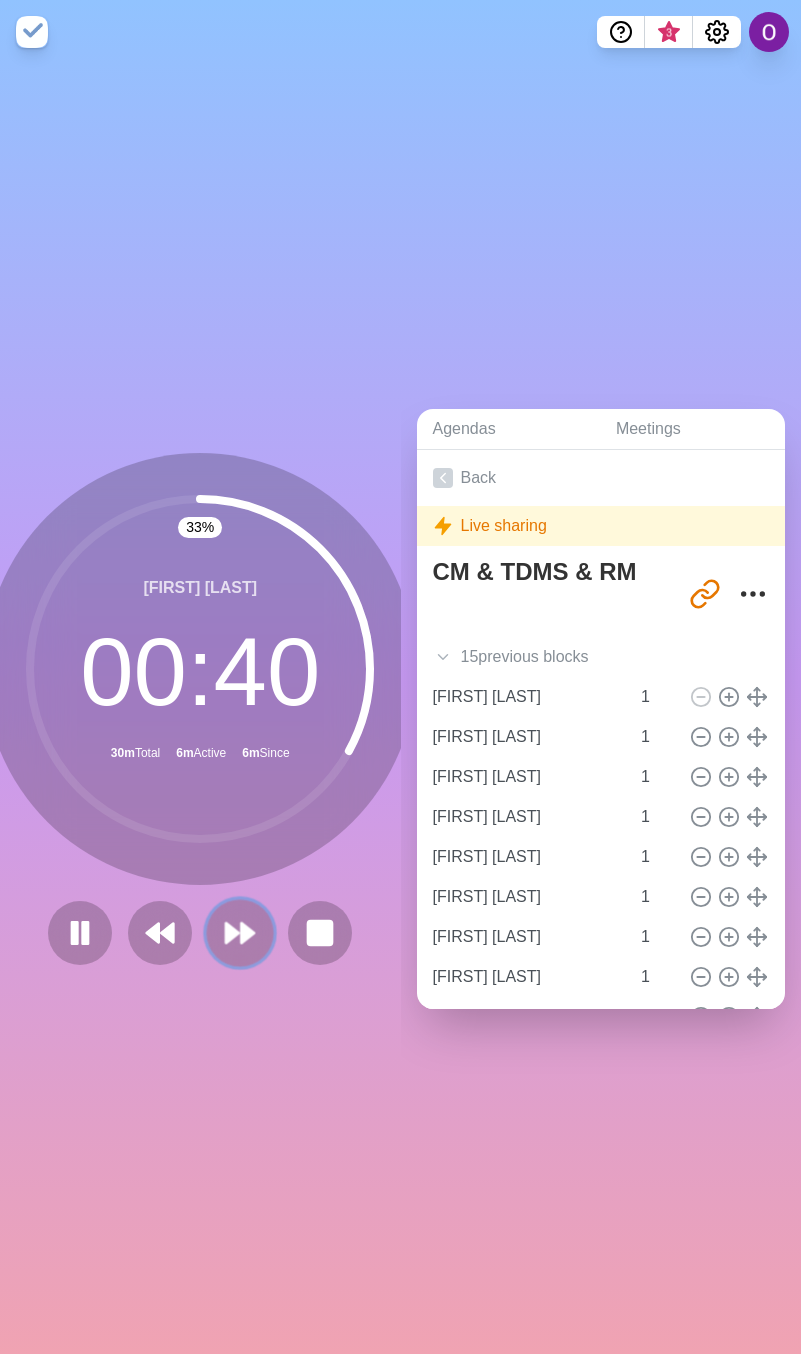 click 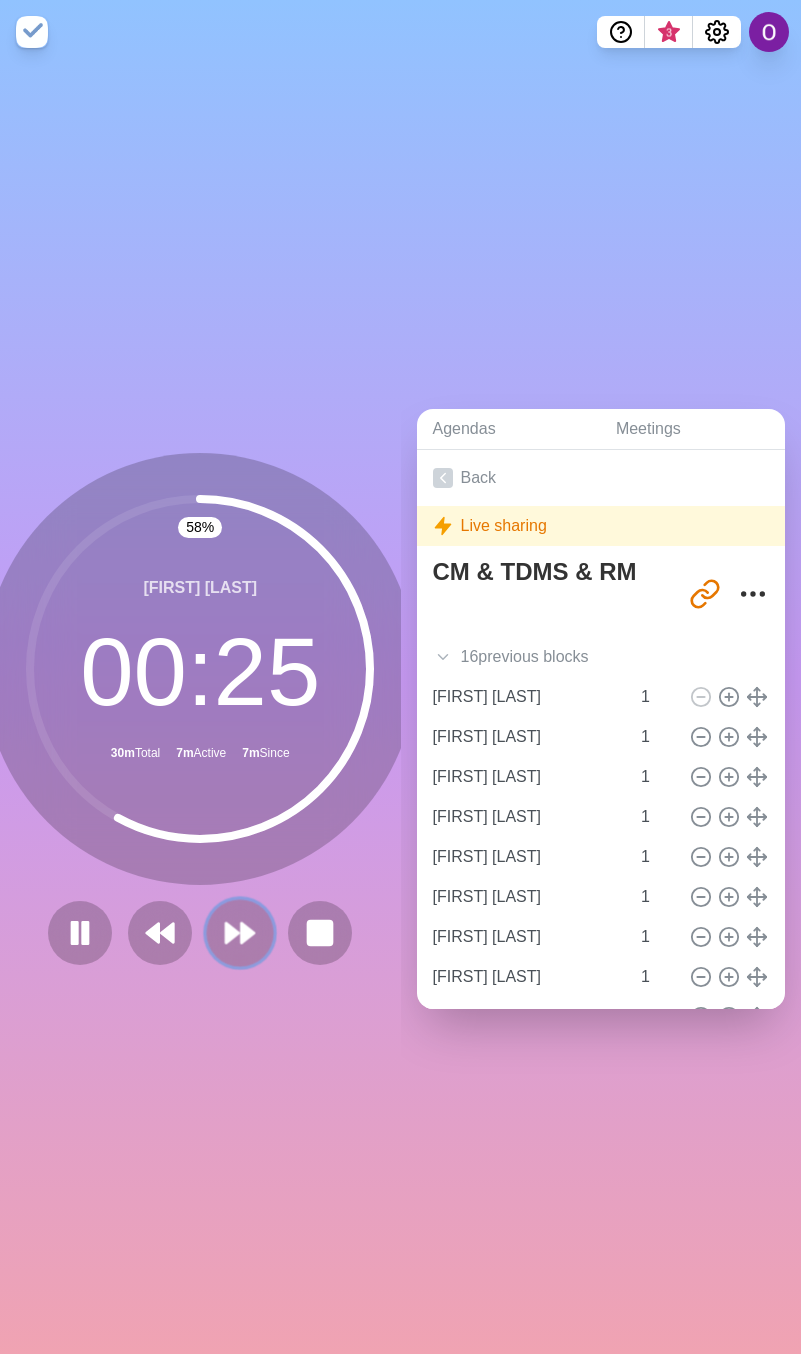 click 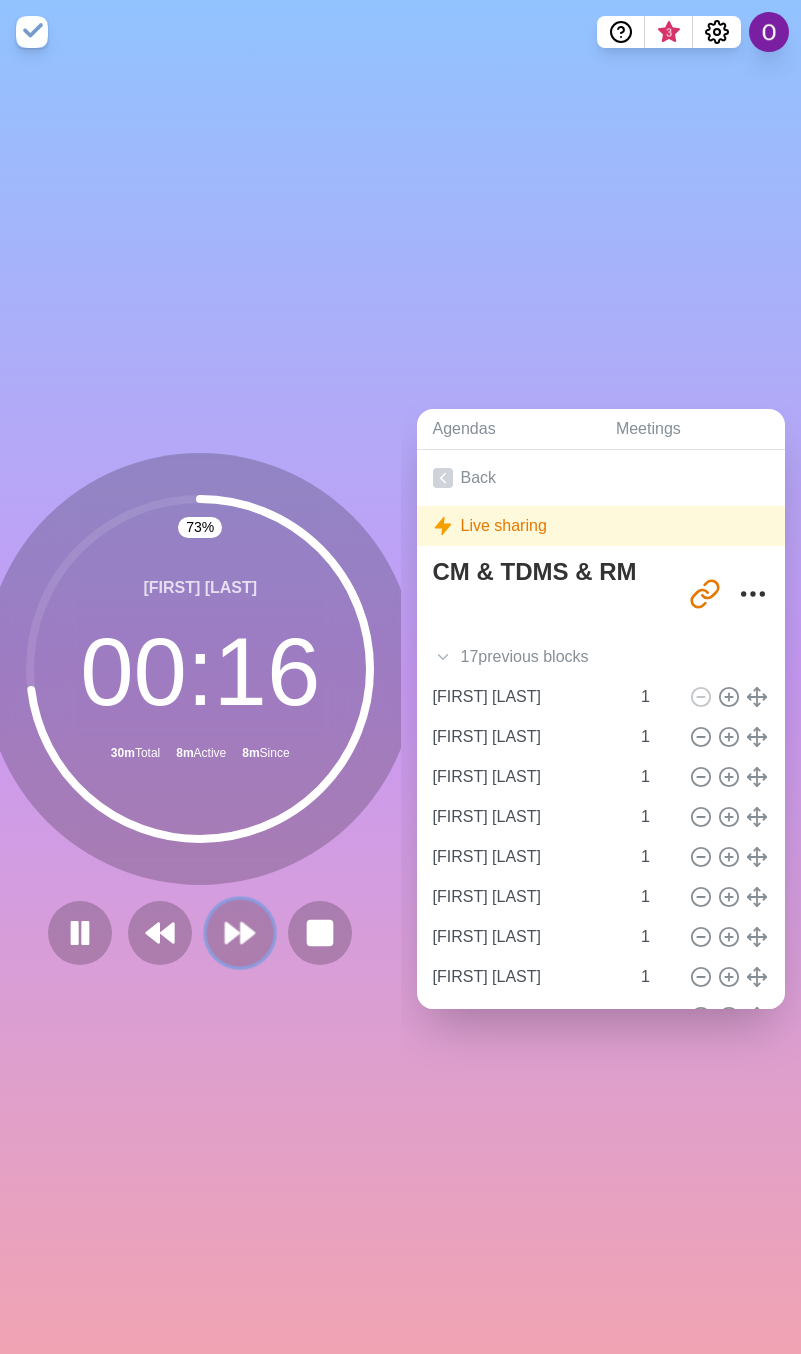 click 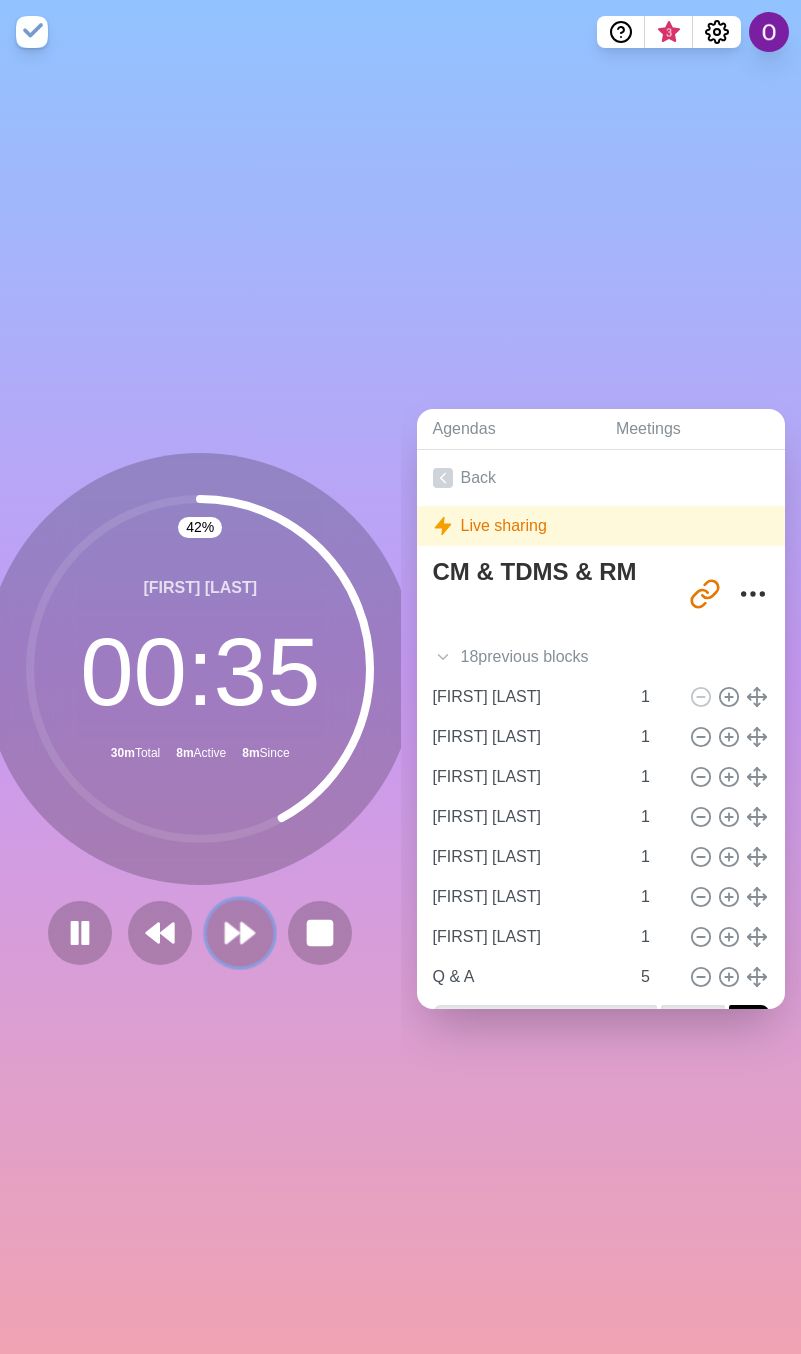 click 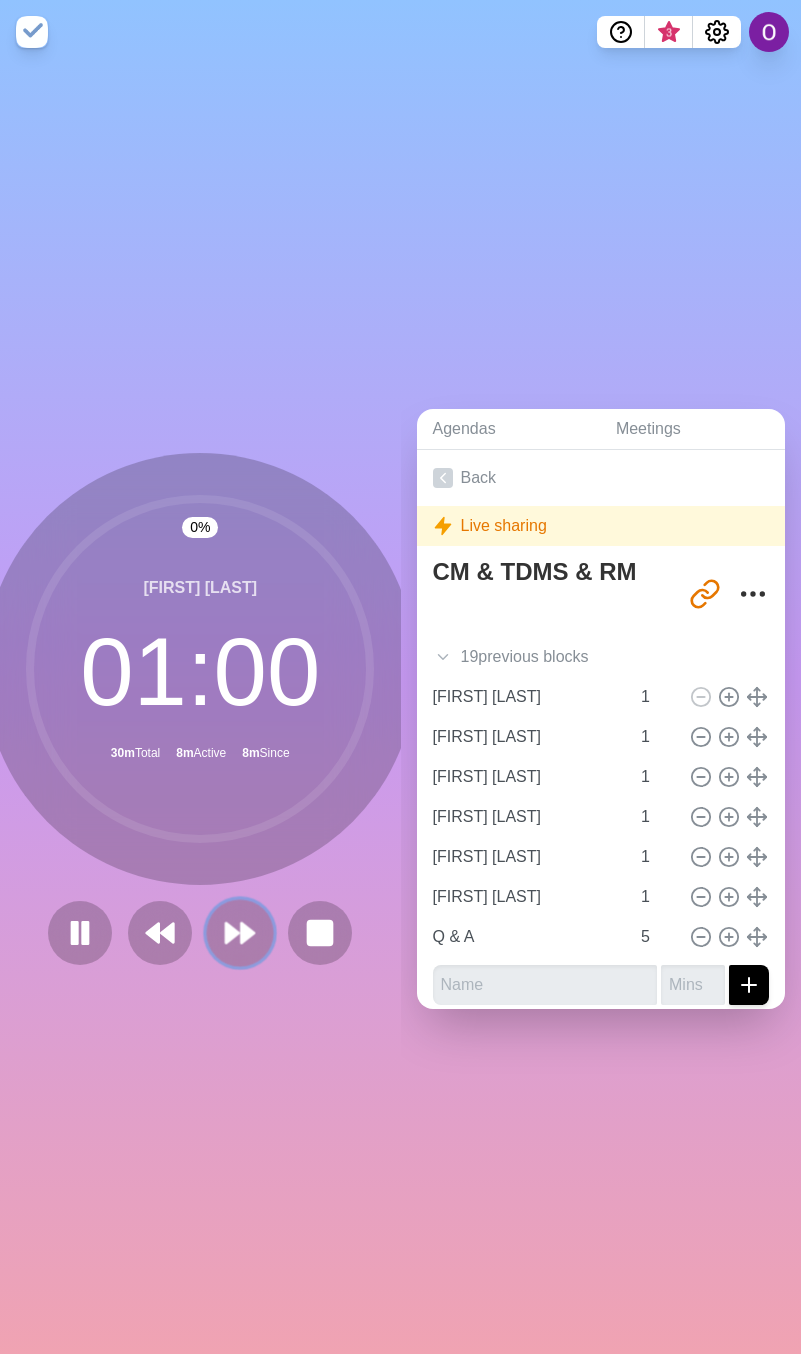 click 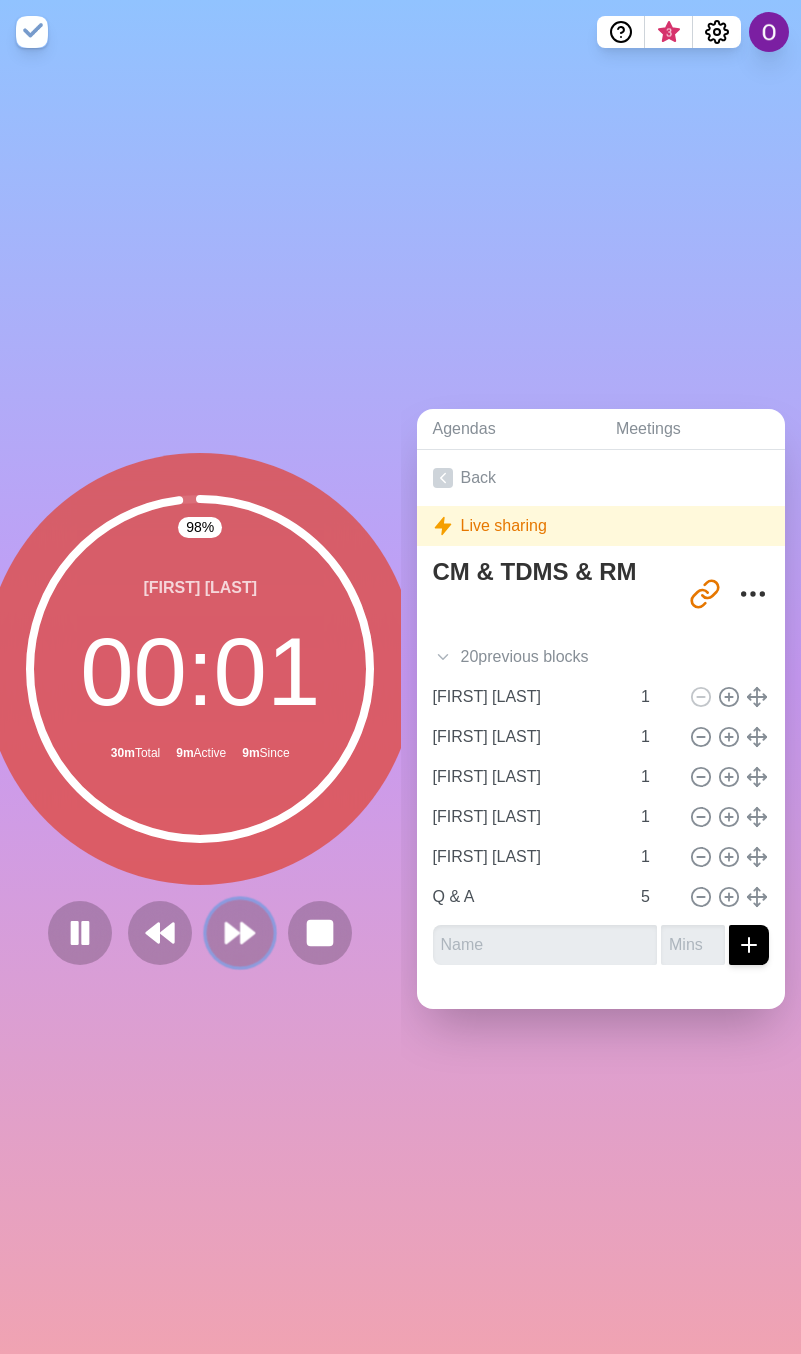 click 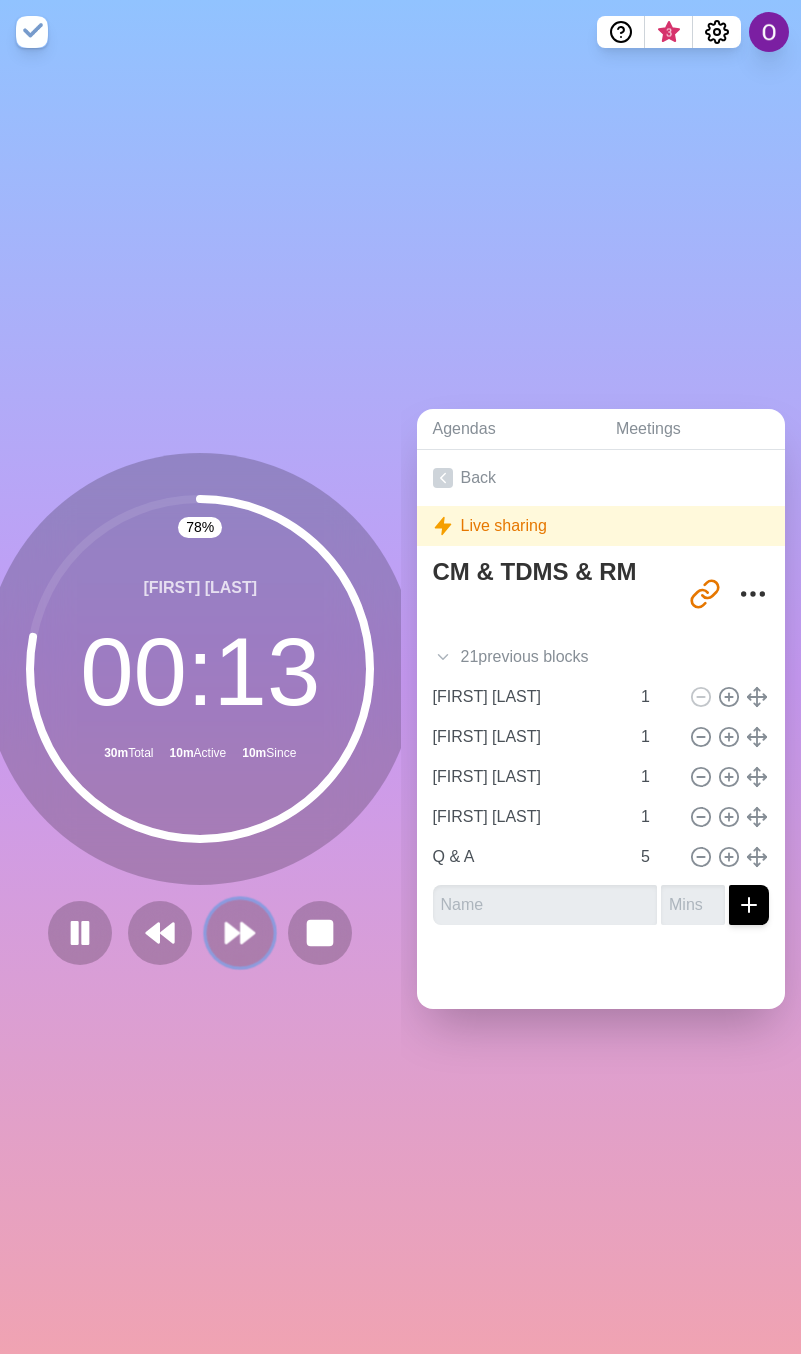 click 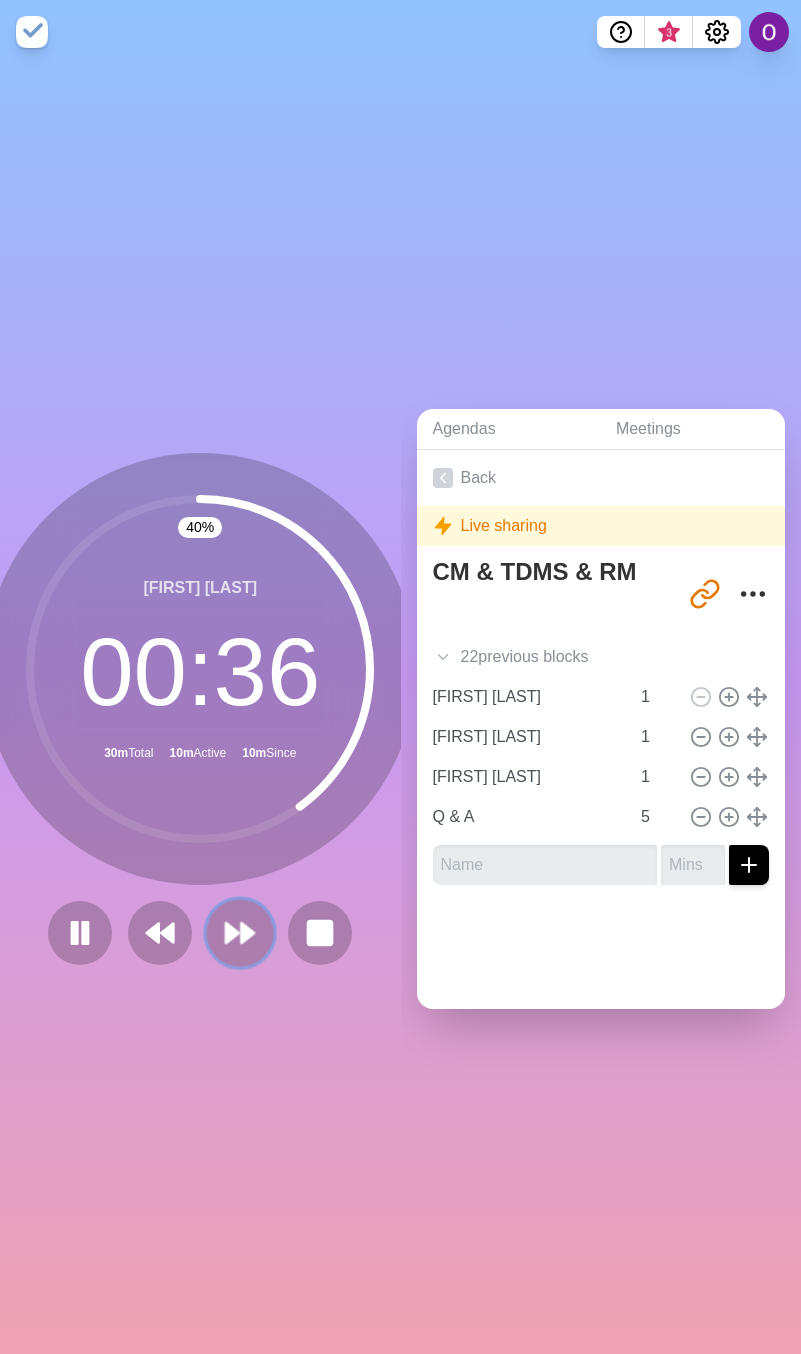 click 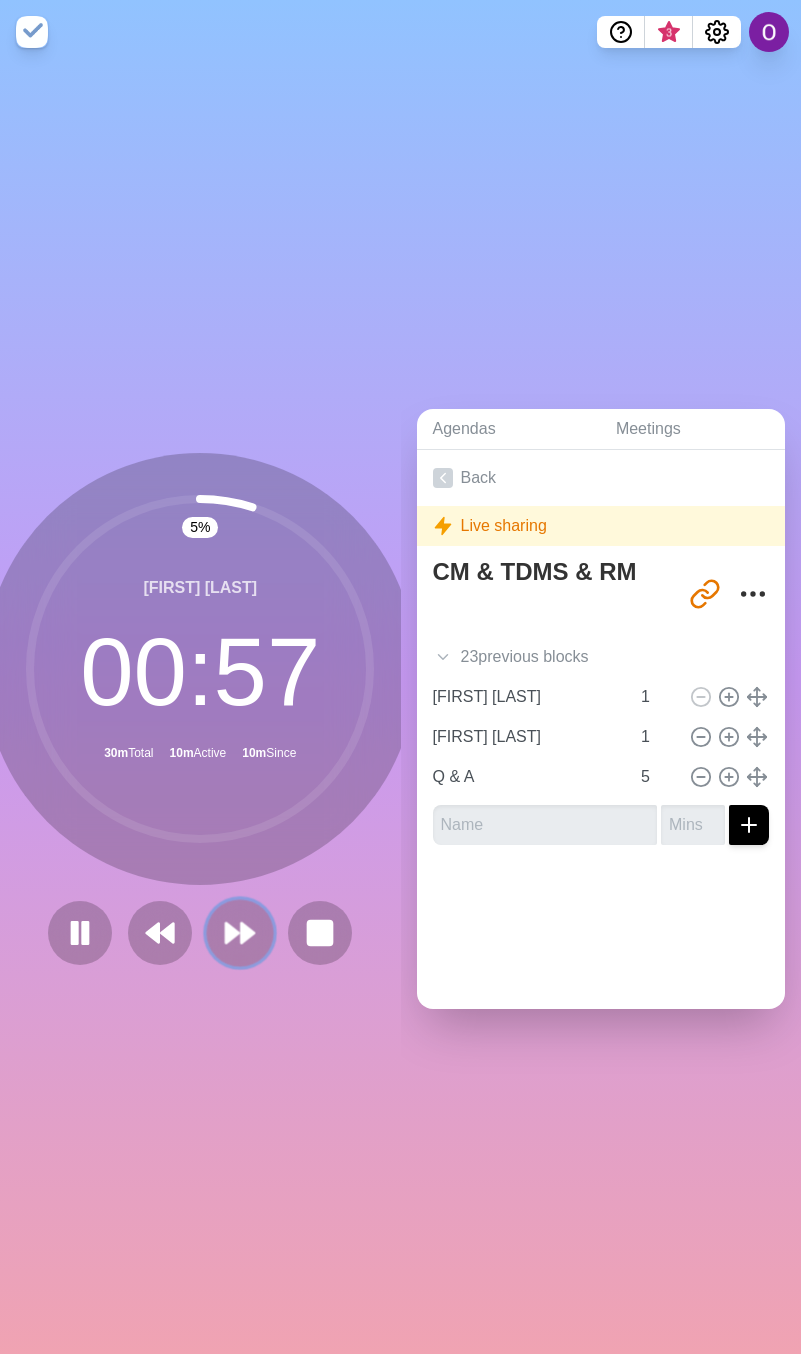 click 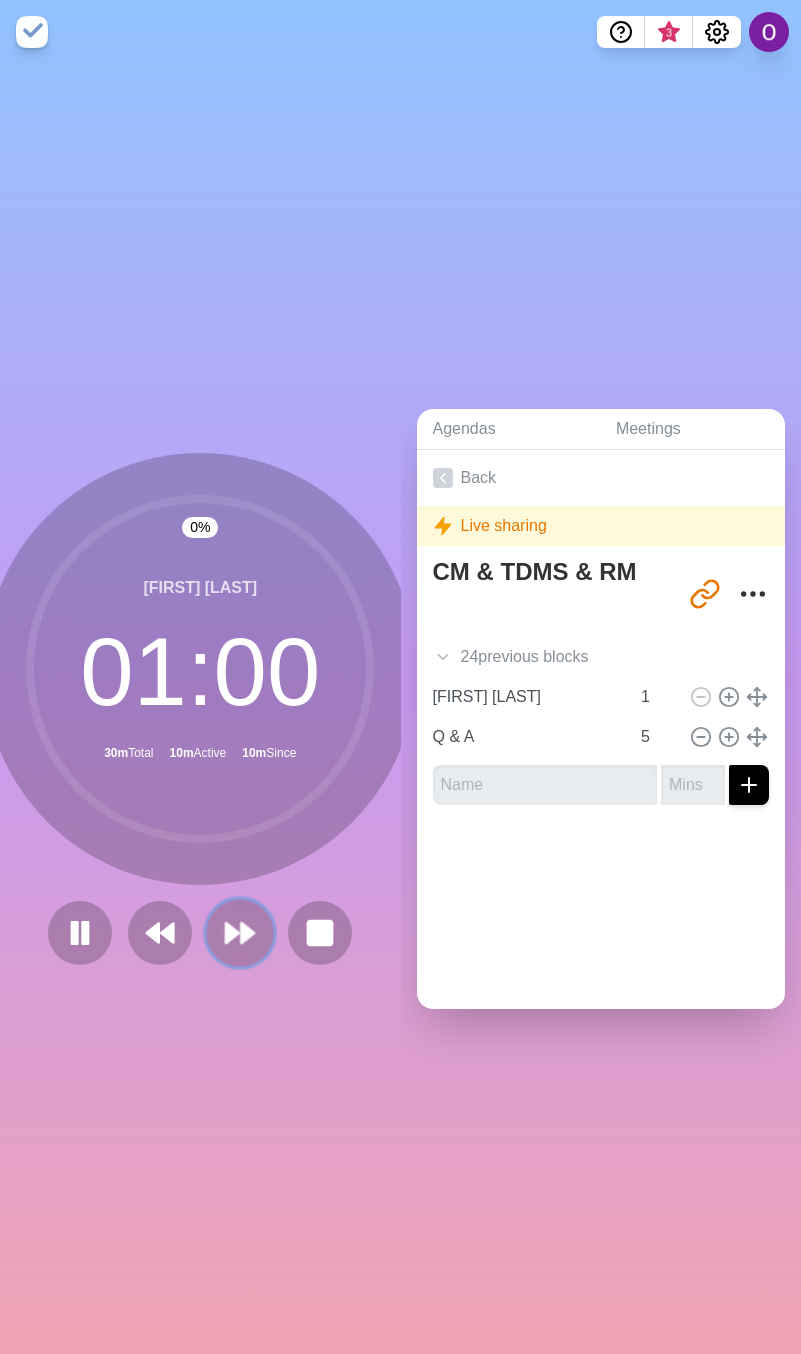 click 